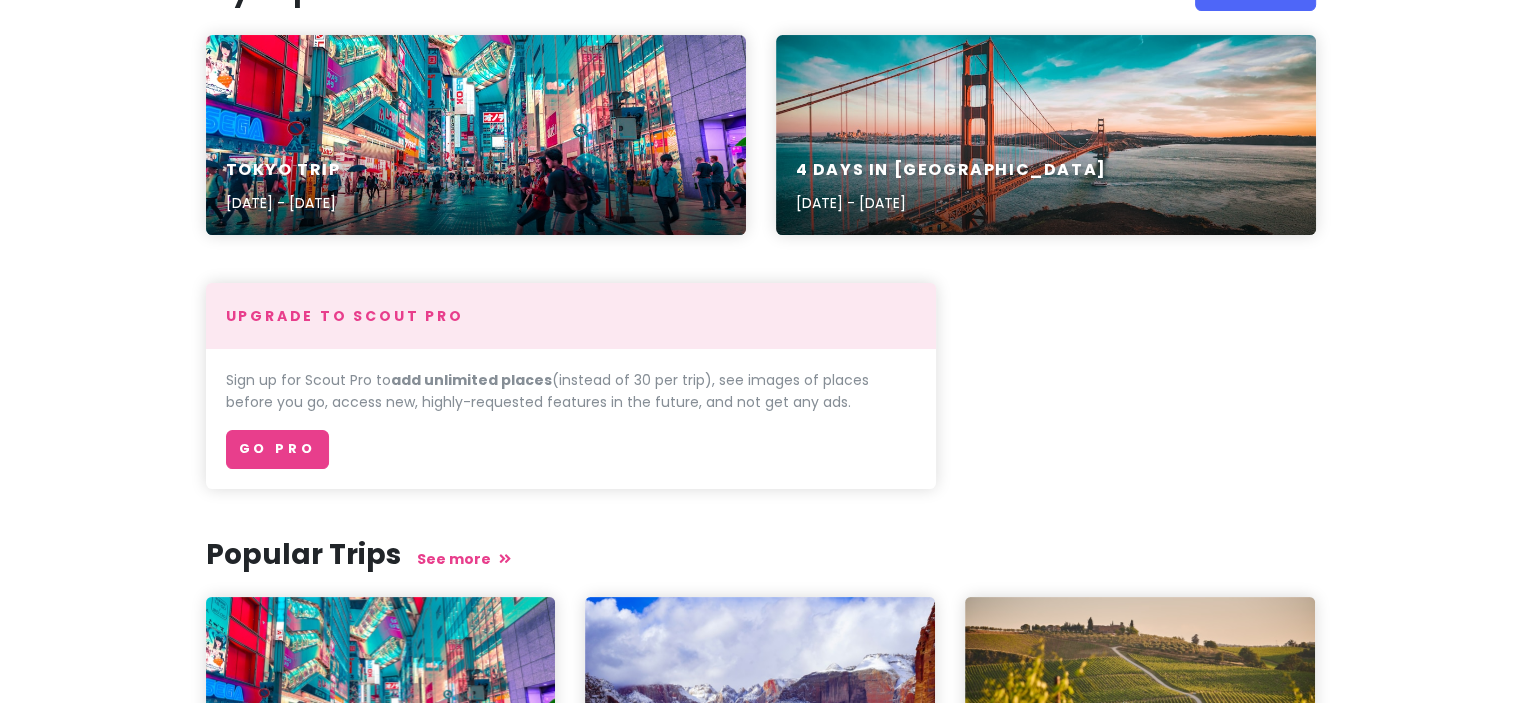 scroll, scrollTop: 0, scrollLeft: 0, axis: both 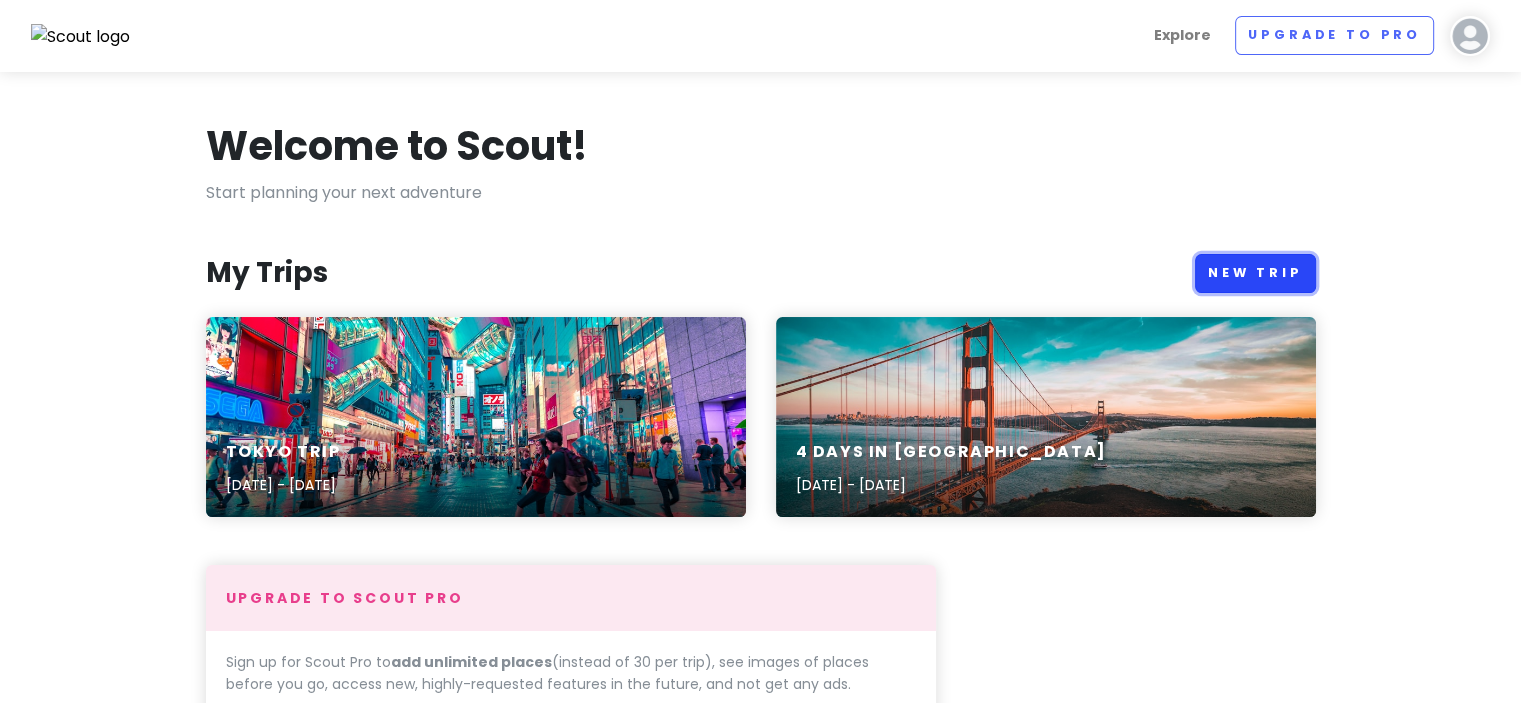 click on "New Trip" at bounding box center (1255, 273) 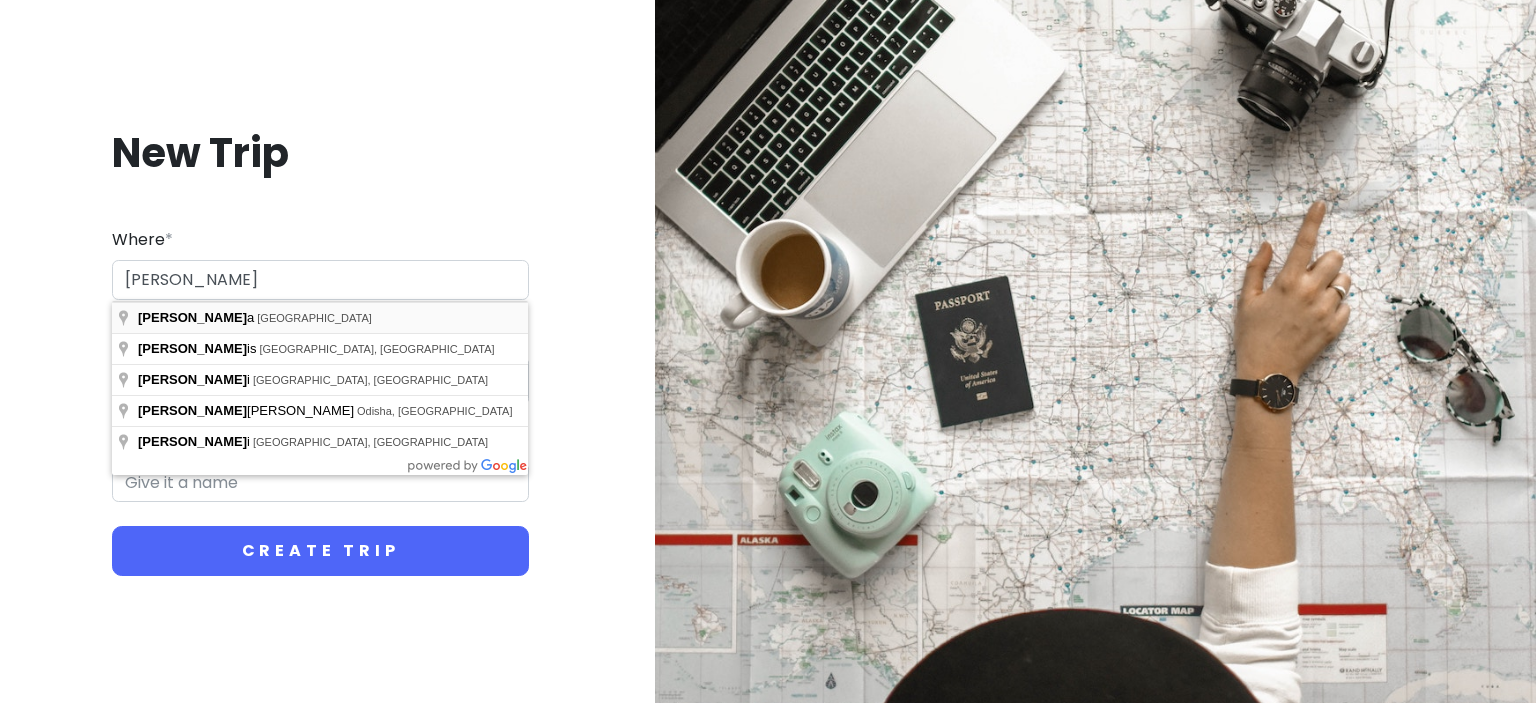 type on "[GEOGRAPHIC_DATA], [GEOGRAPHIC_DATA]" 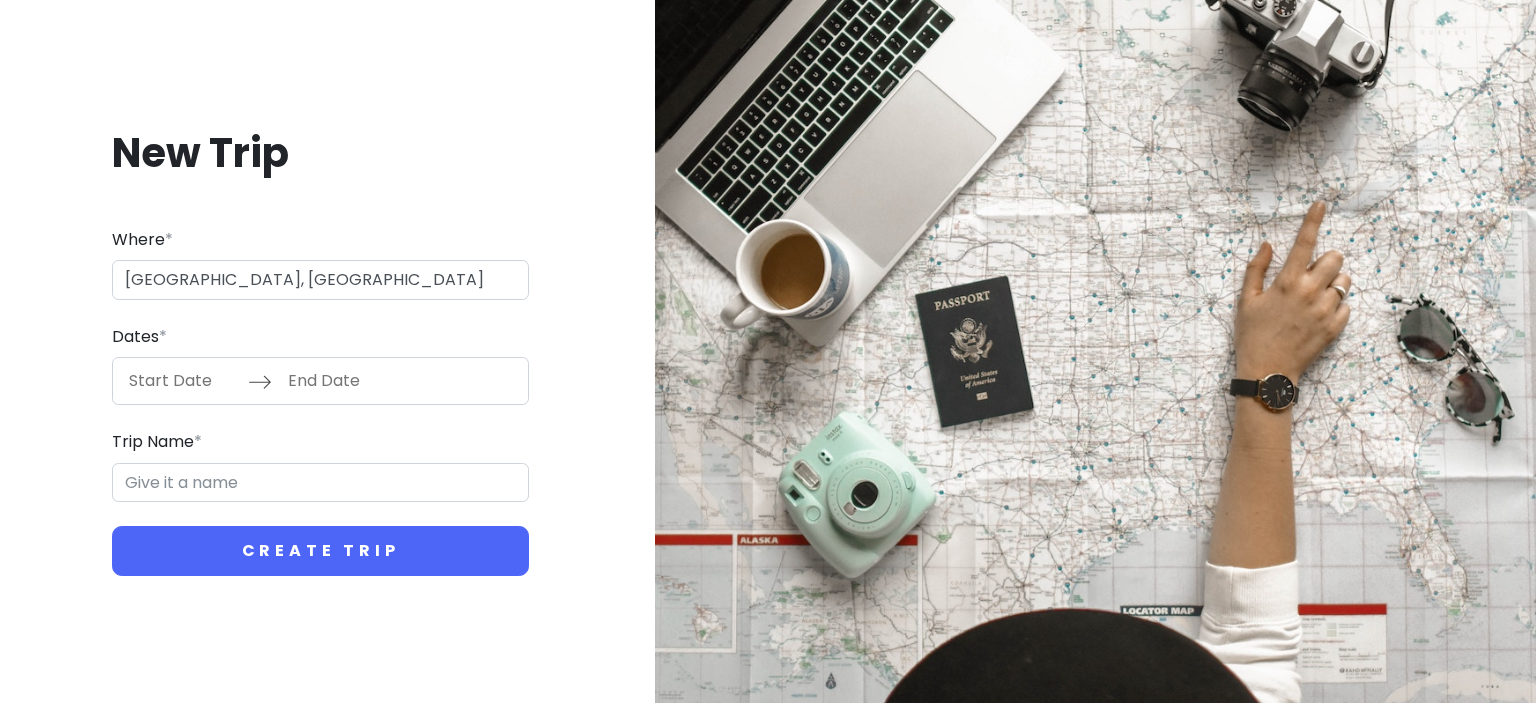 type on "Osaka Trip" 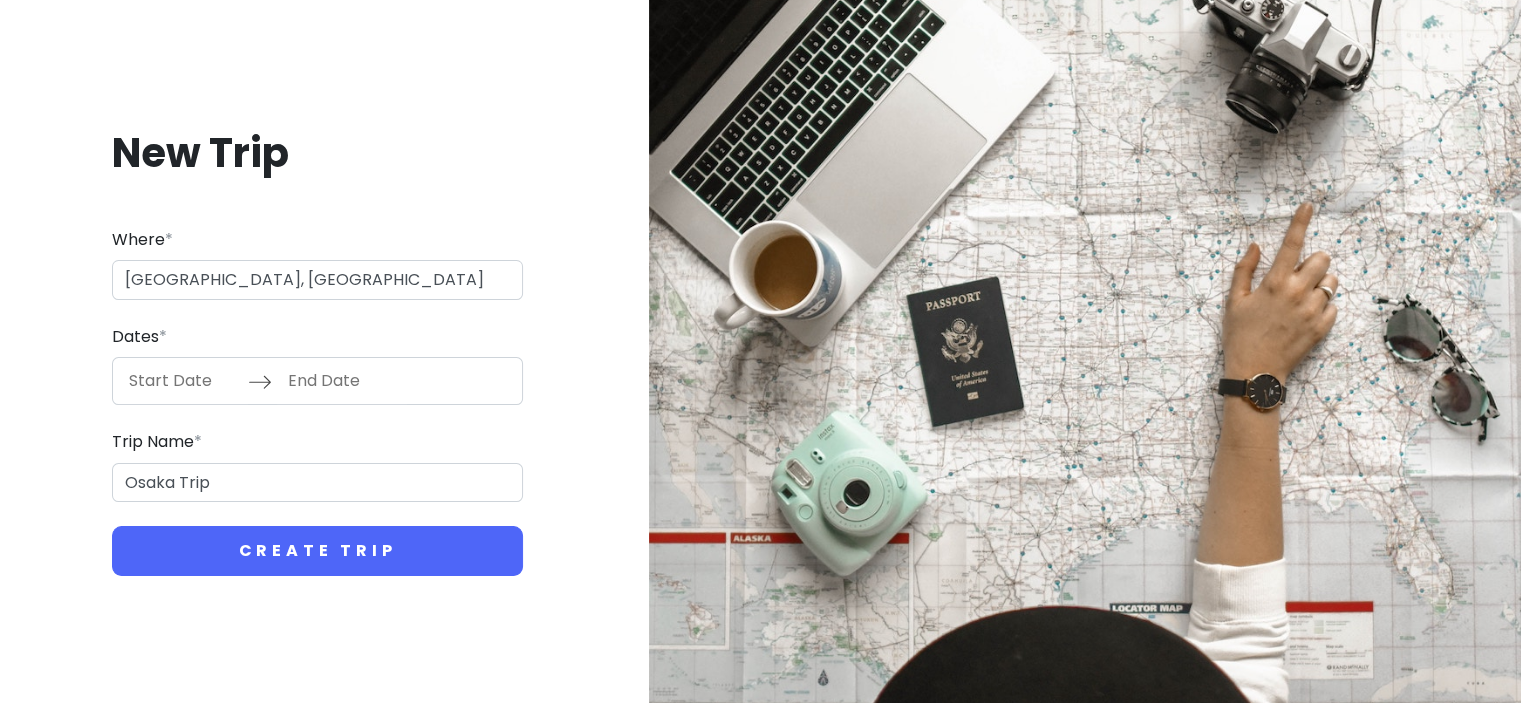 click at bounding box center [183, 381] 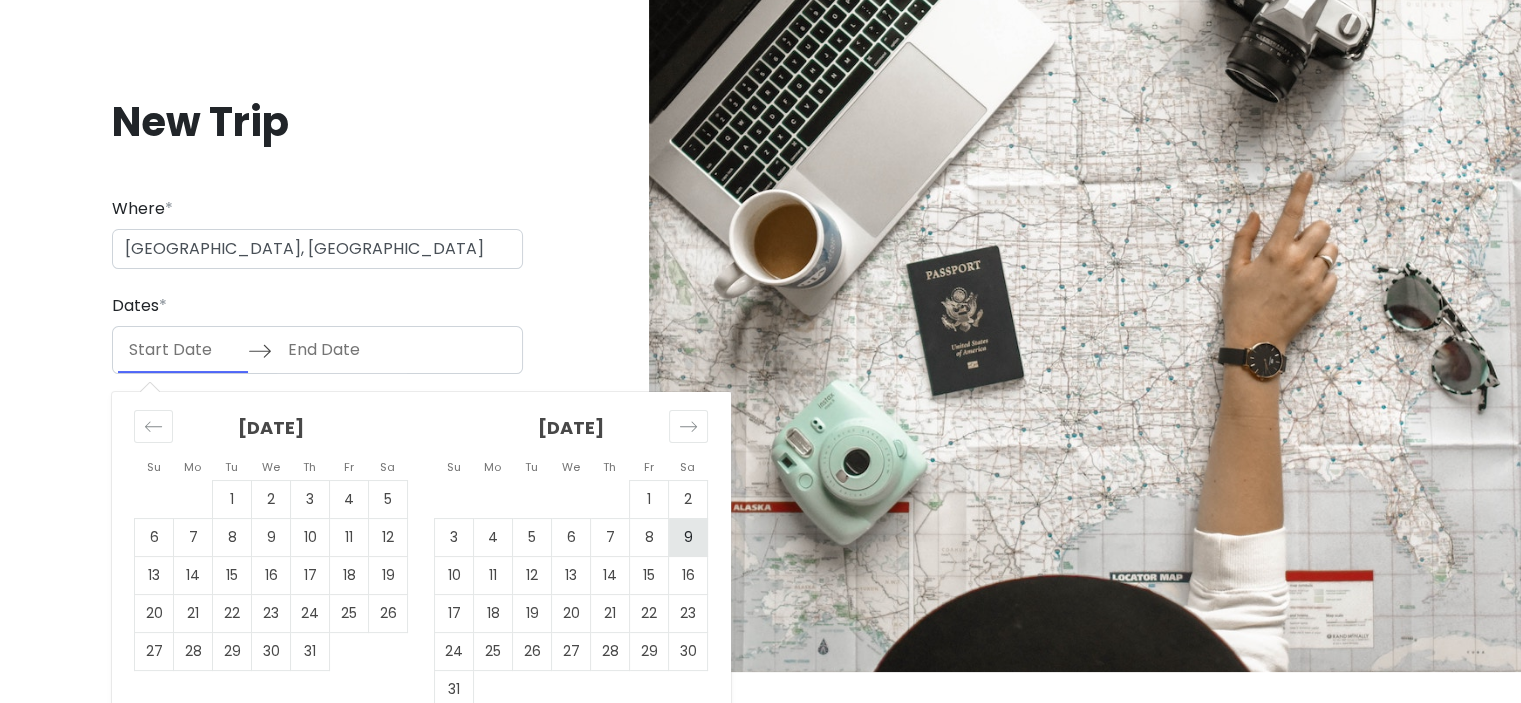 scroll, scrollTop: 60, scrollLeft: 0, axis: vertical 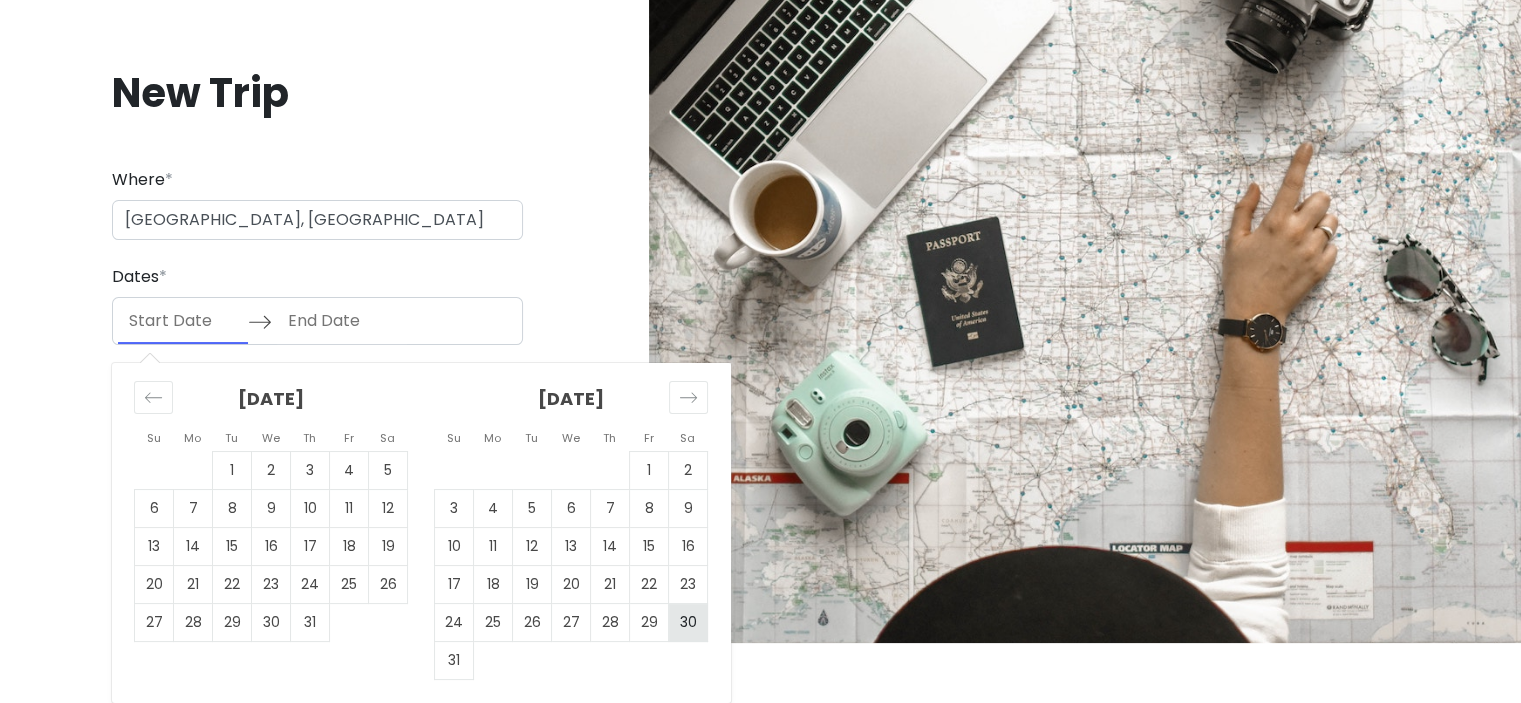 click on "30" at bounding box center [688, 623] 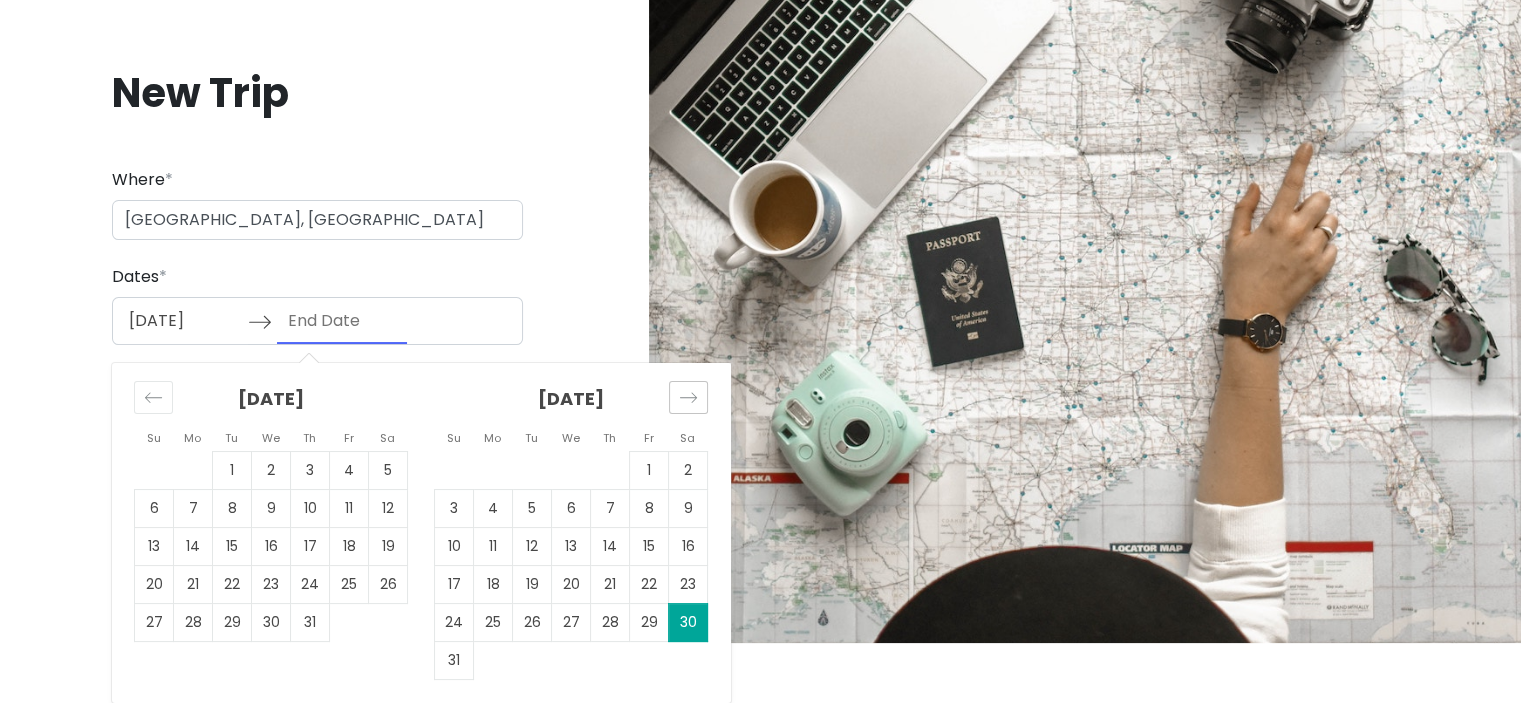 click at bounding box center [688, 397] 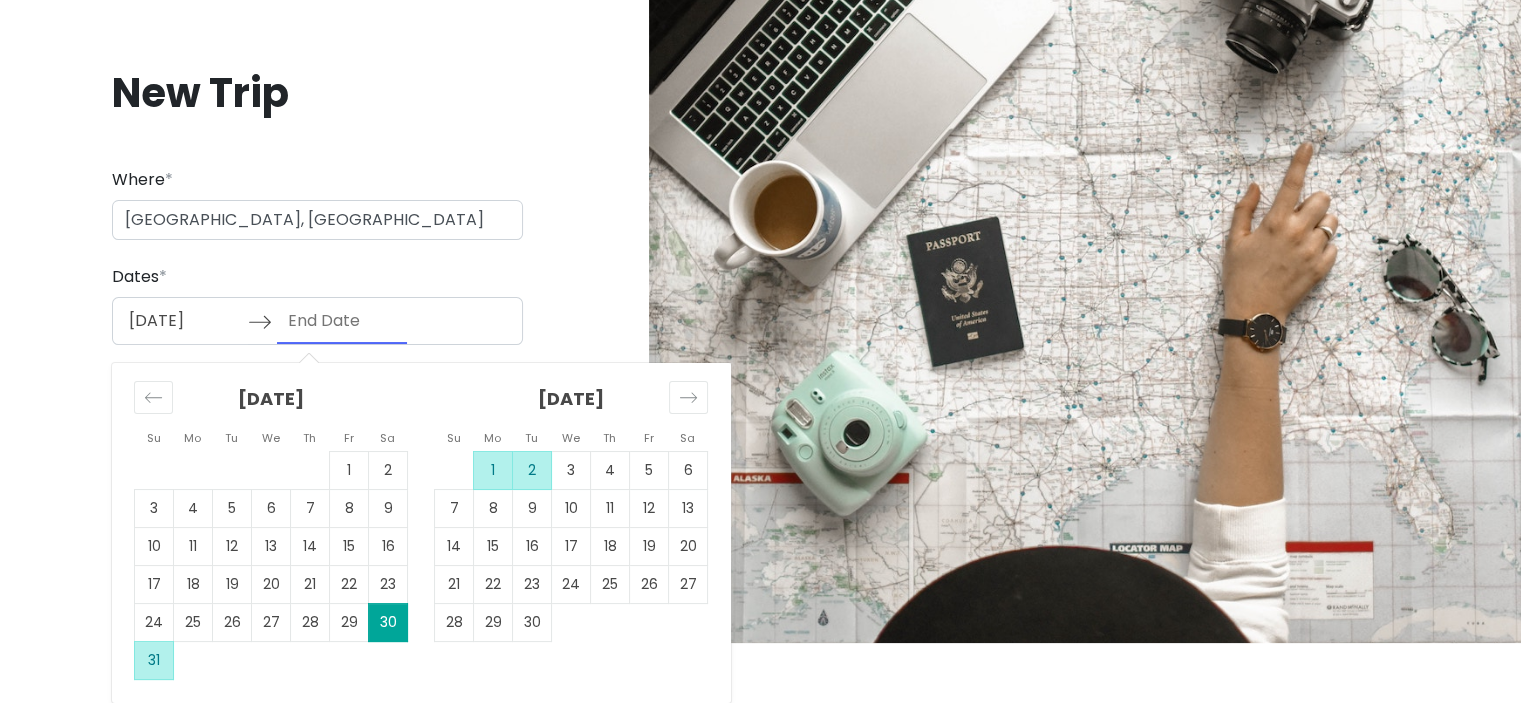 click on "2" at bounding box center [532, 471] 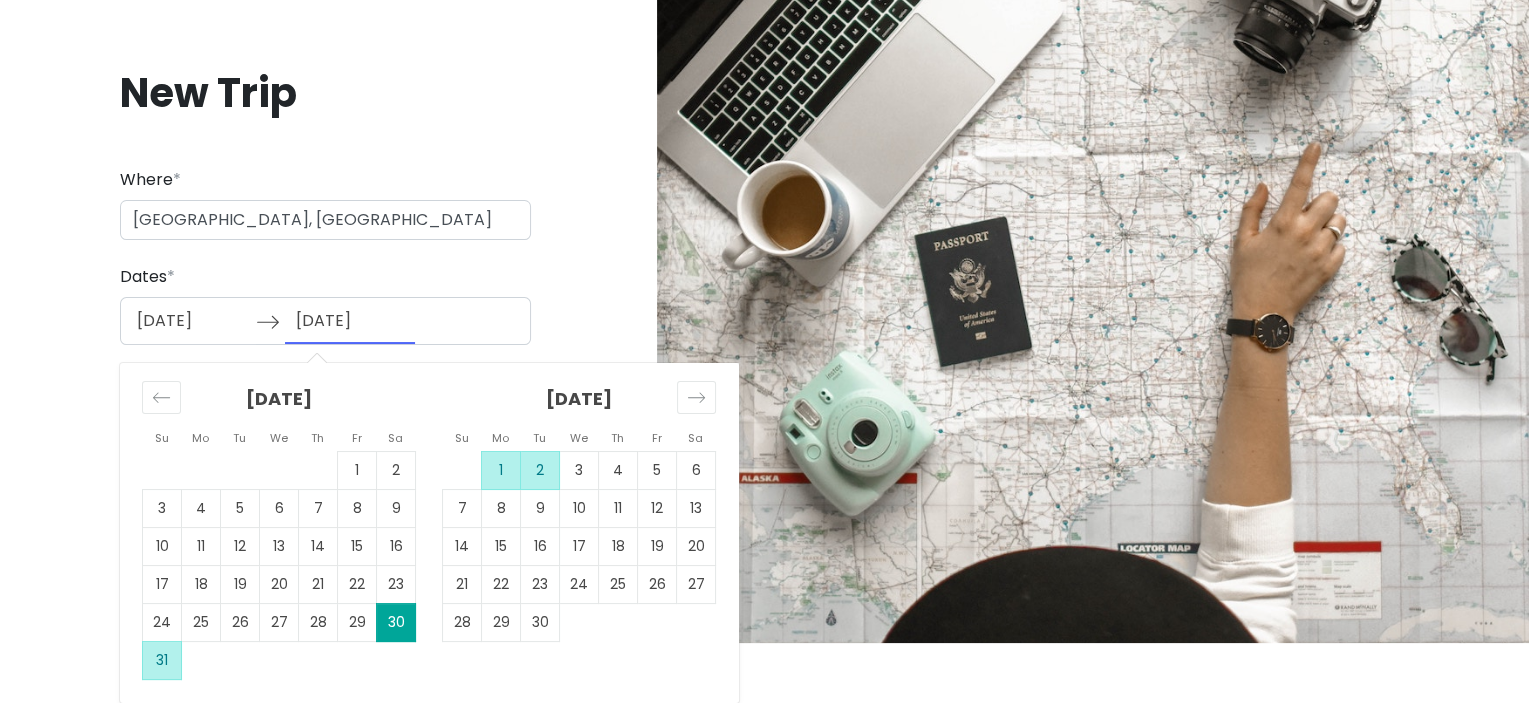 scroll, scrollTop: 0, scrollLeft: 0, axis: both 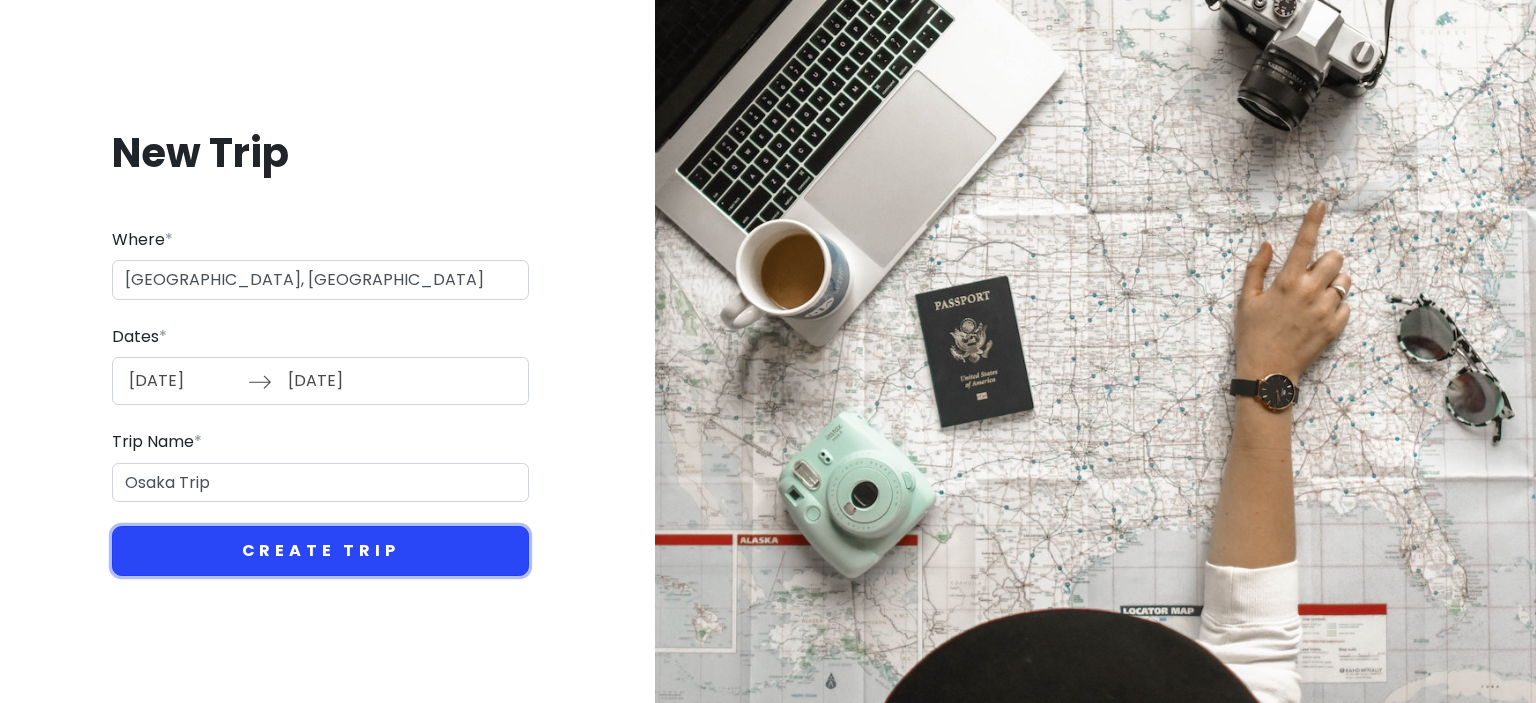 click on "Create Trip" at bounding box center [320, 551] 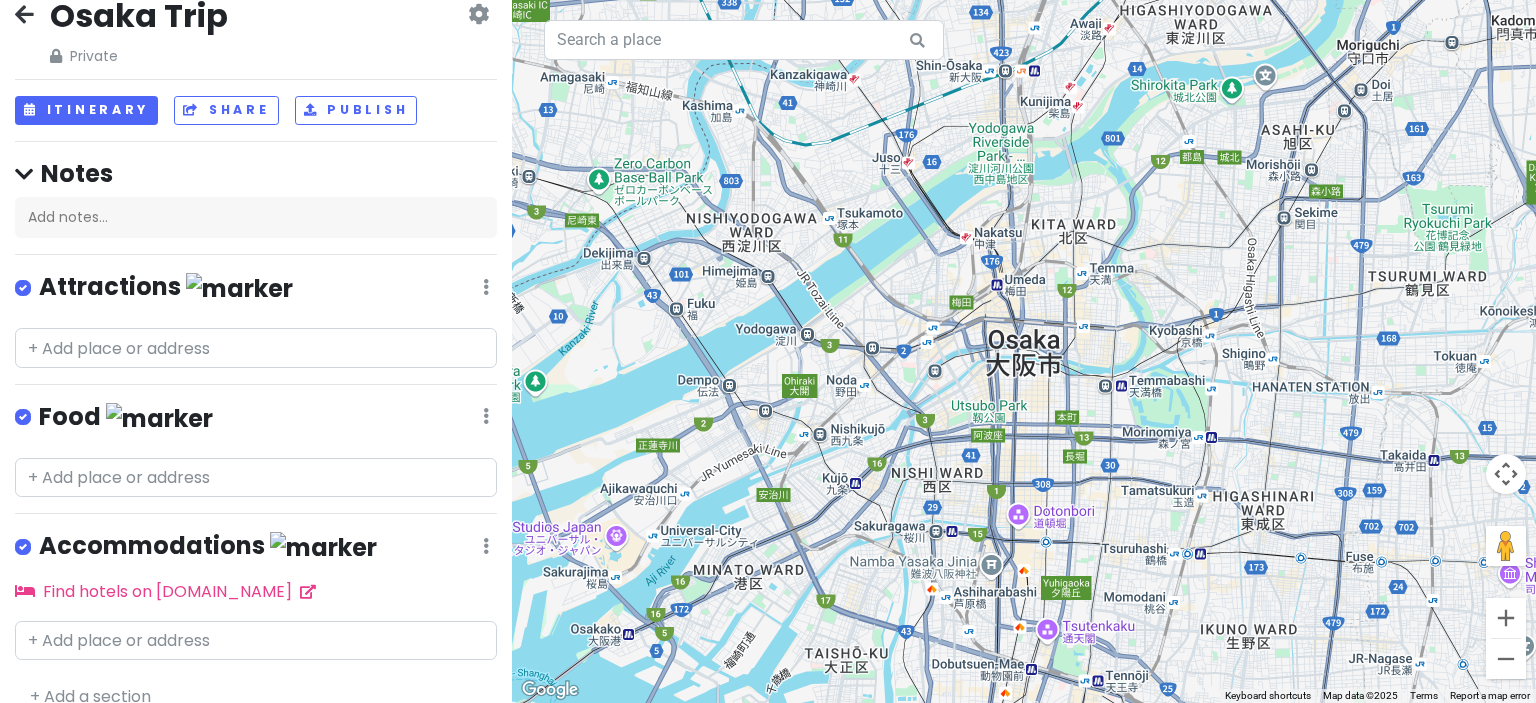 scroll, scrollTop: 53, scrollLeft: 0, axis: vertical 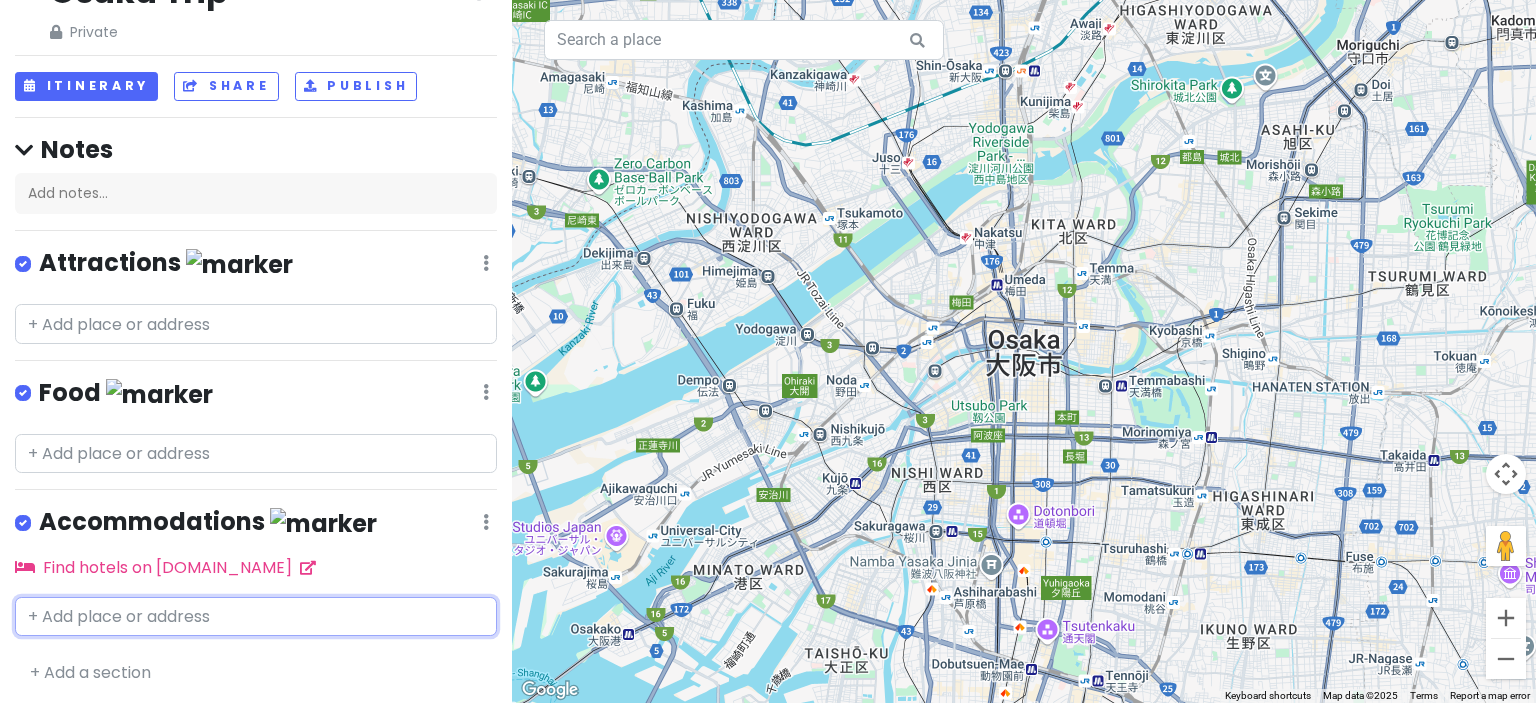 click at bounding box center (256, 617) 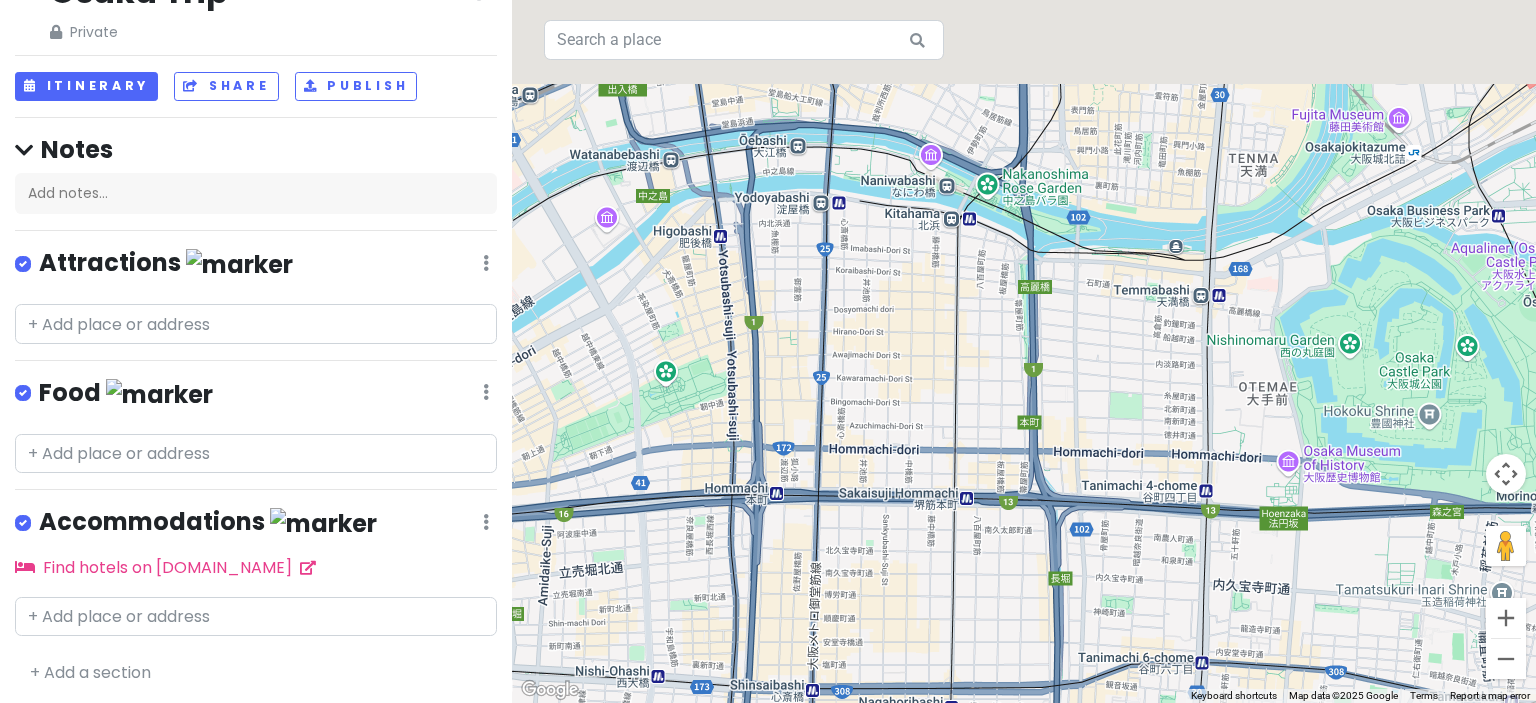 drag, startPoint x: 1204, startPoint y: 455, endPoint x: 1122, endPoint y: 598, distance: 164.84235 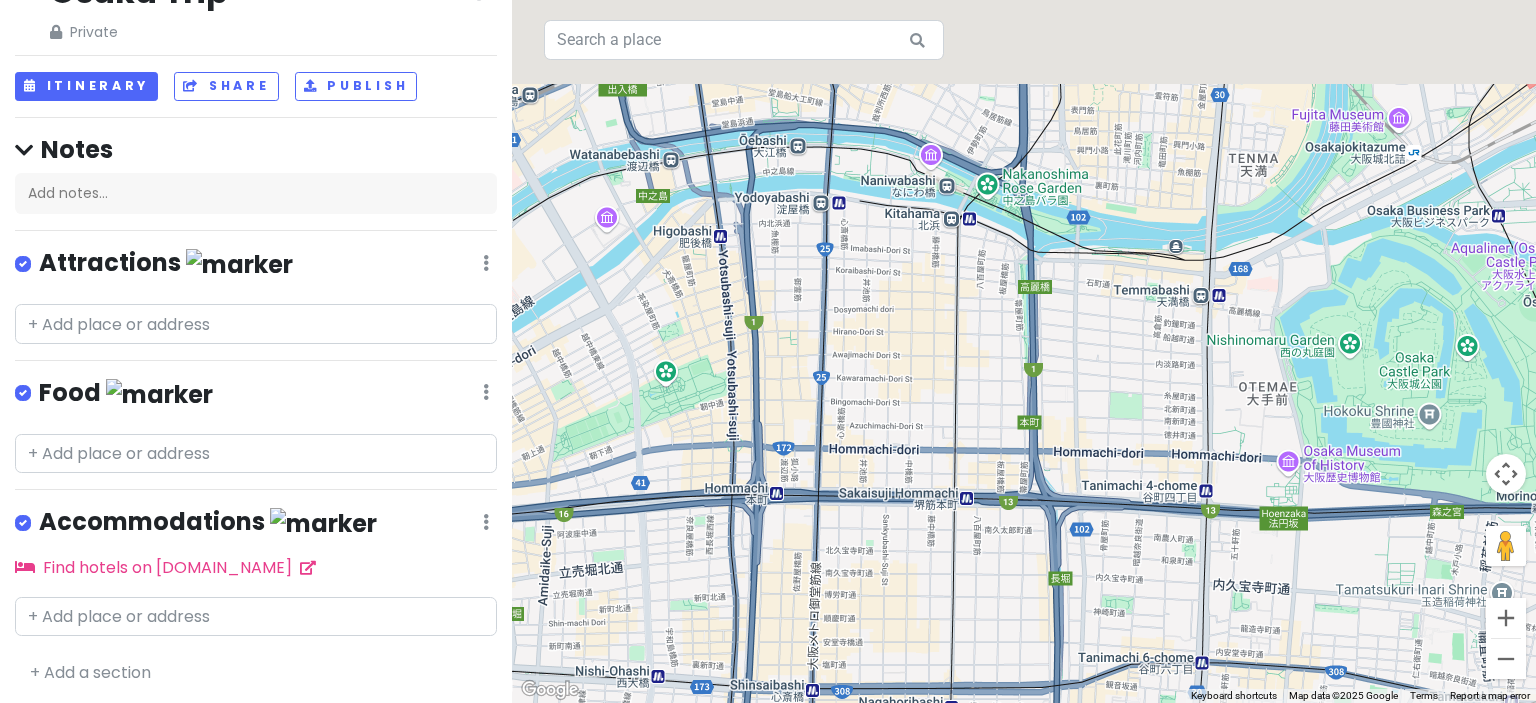 click at bounding box center (1024, 351) 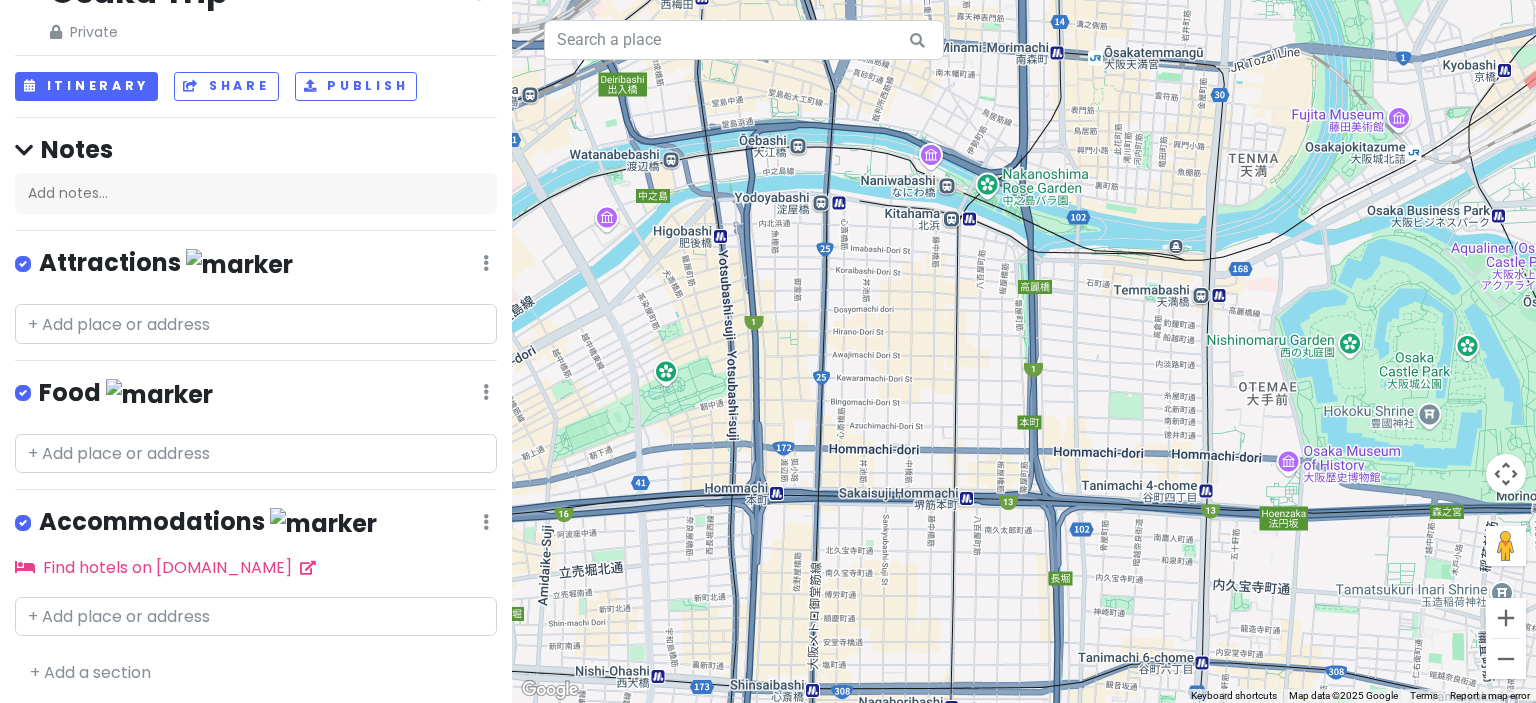 drag, startPoint x: 900, startPoint y: 311, endPoint x: 1003, endPoint y: 419, distance: 149.24141 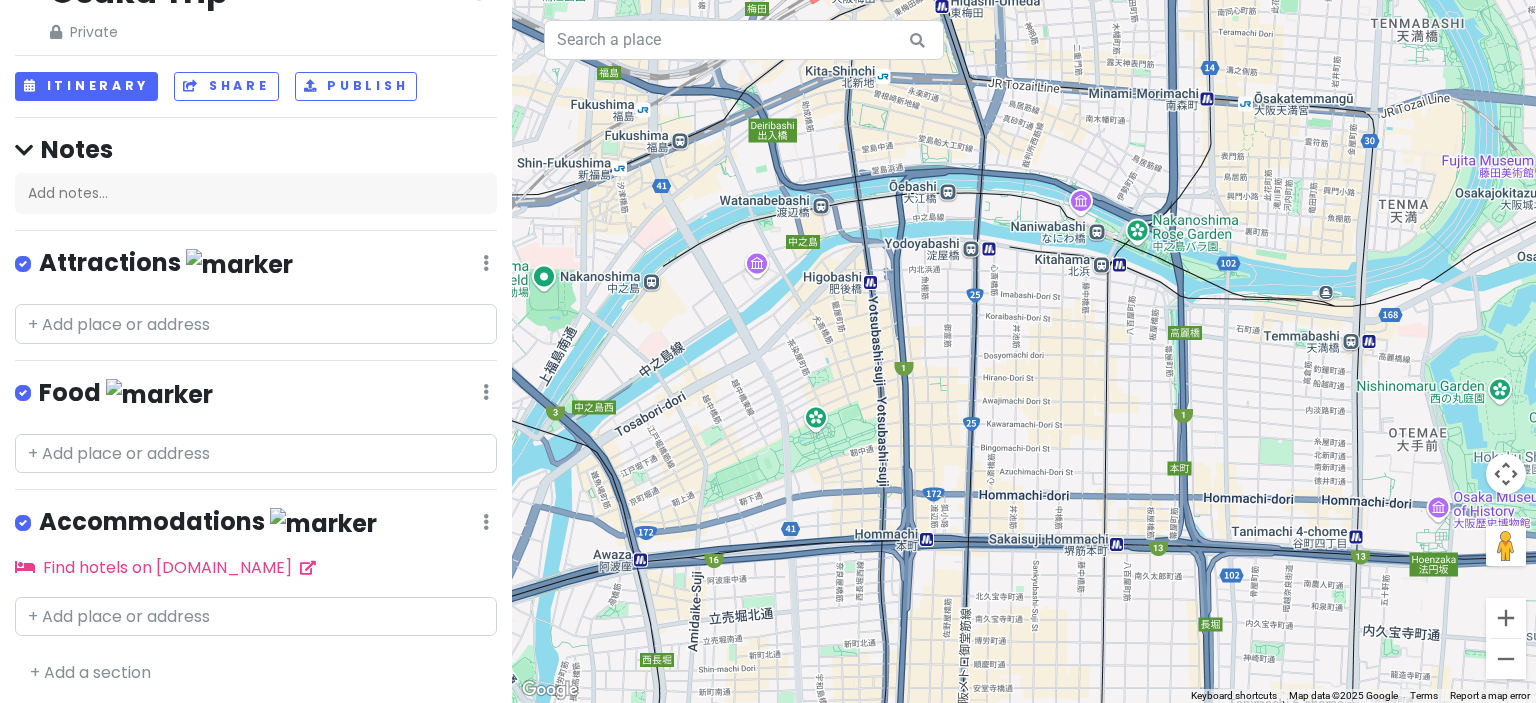 drag, startPoint x: 904, startPoint y: 467, endPoint x: 941, endPoint y: 364, distance: 109.444046 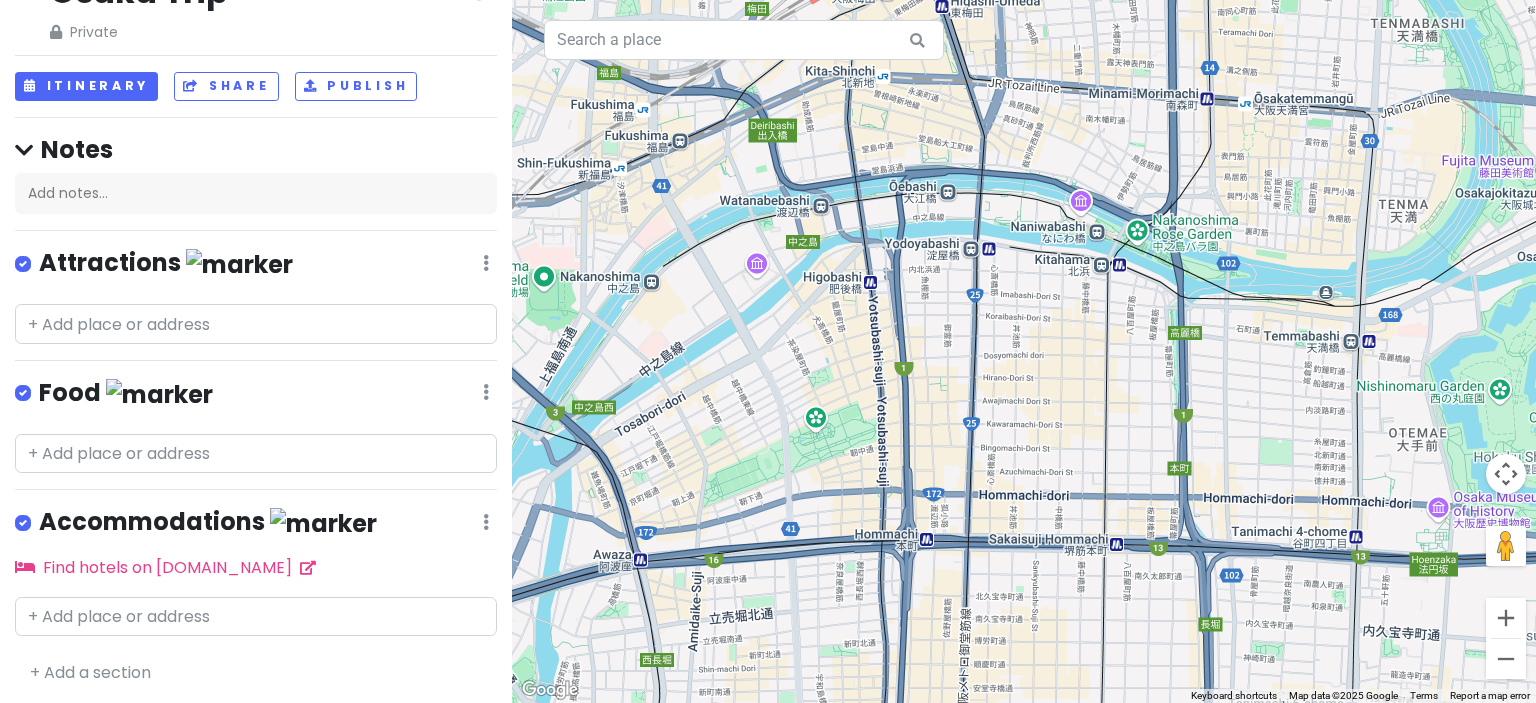 click at bounding box center (1024, 351) 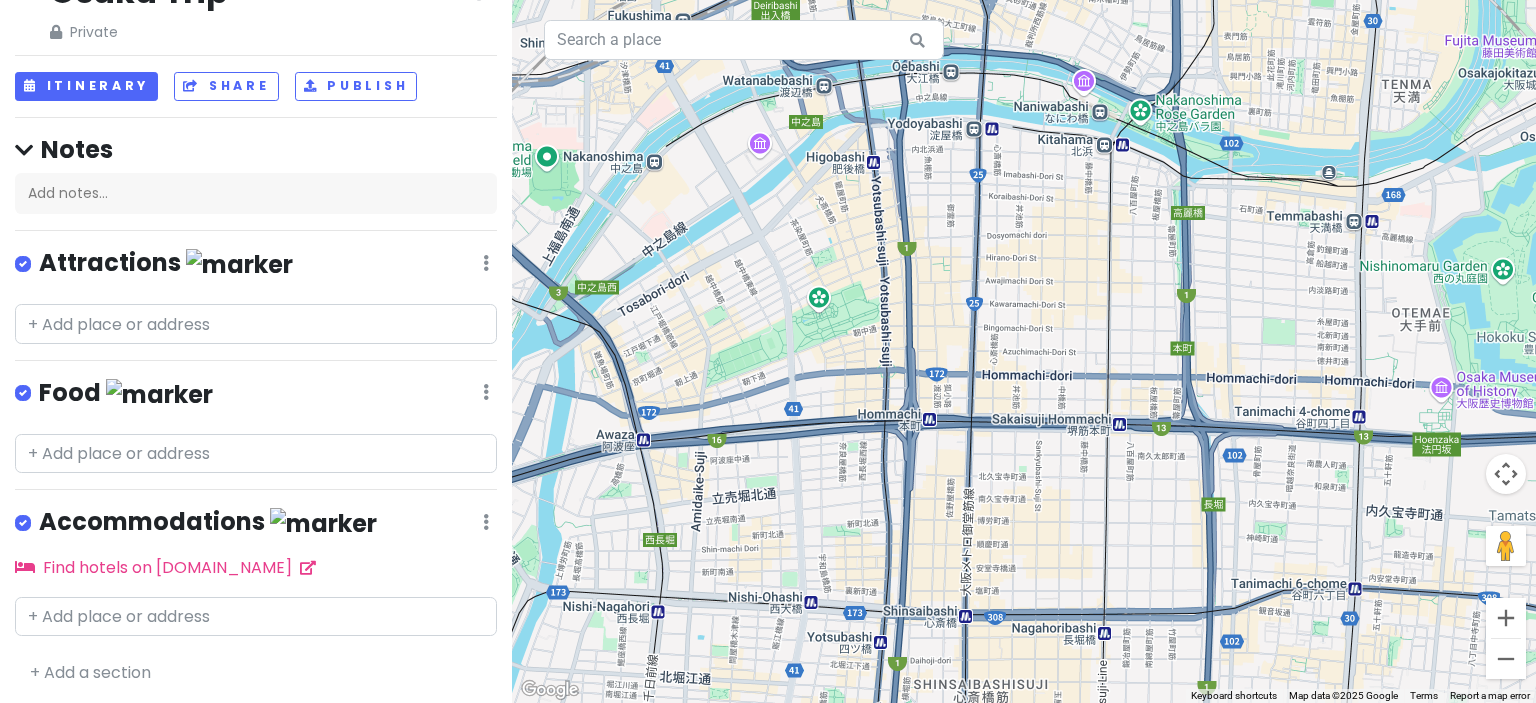 drag, startPoint x: 984, startPoint y: 414, endPoint x: 988, endPoint y: 376, distance: 38.209946 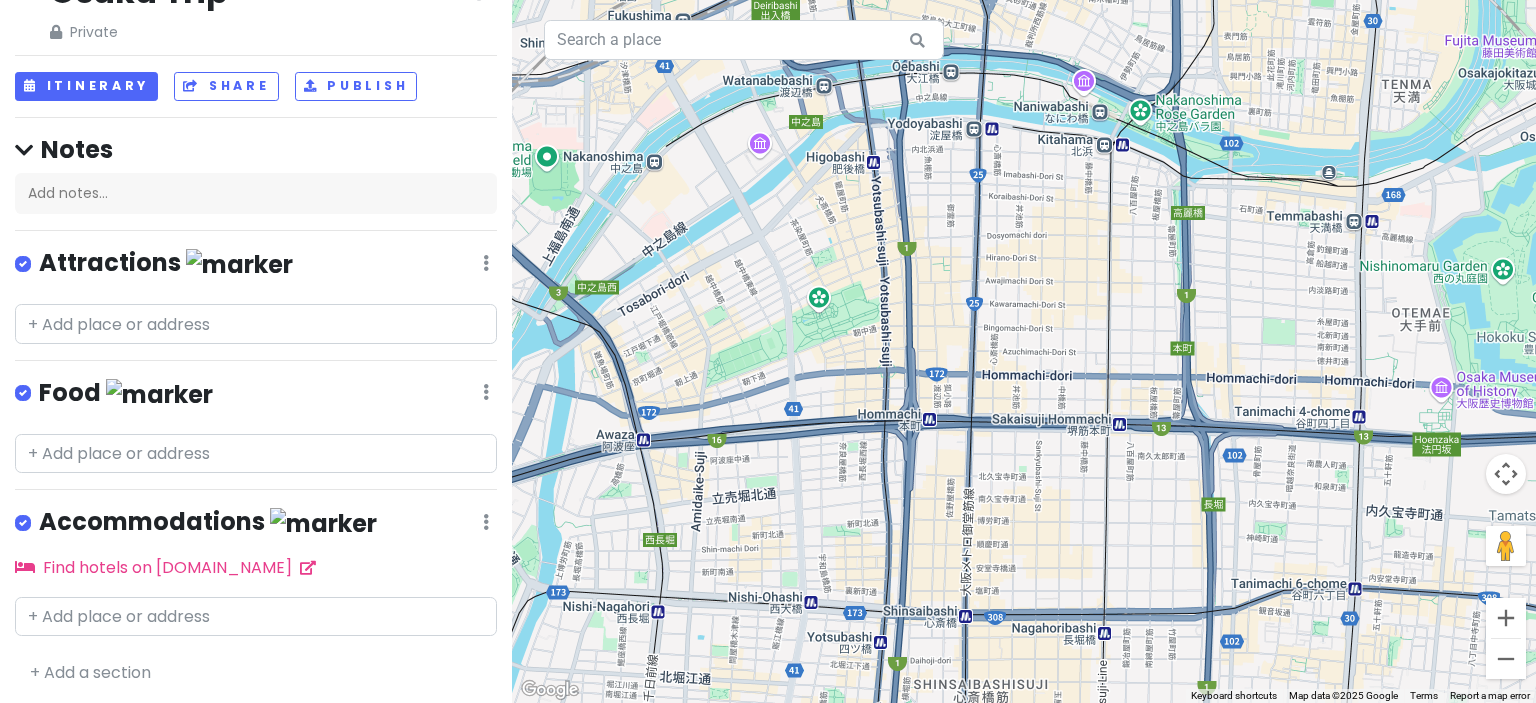 click at bounding box center [1024, 351] 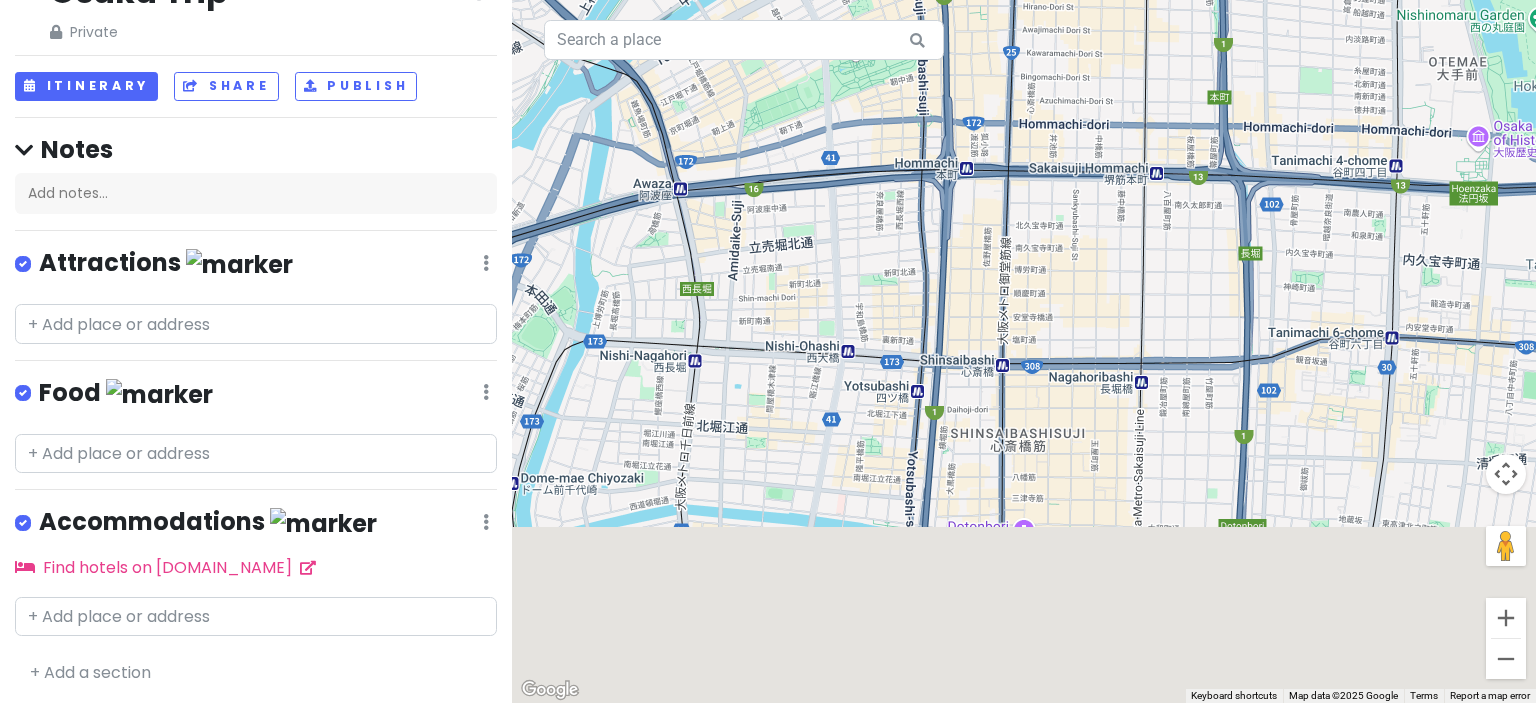 drag, startPoint x: 1001, startPoint y: 415, endPoint x: 1028, endPoint y: 293, distance: 124.95199 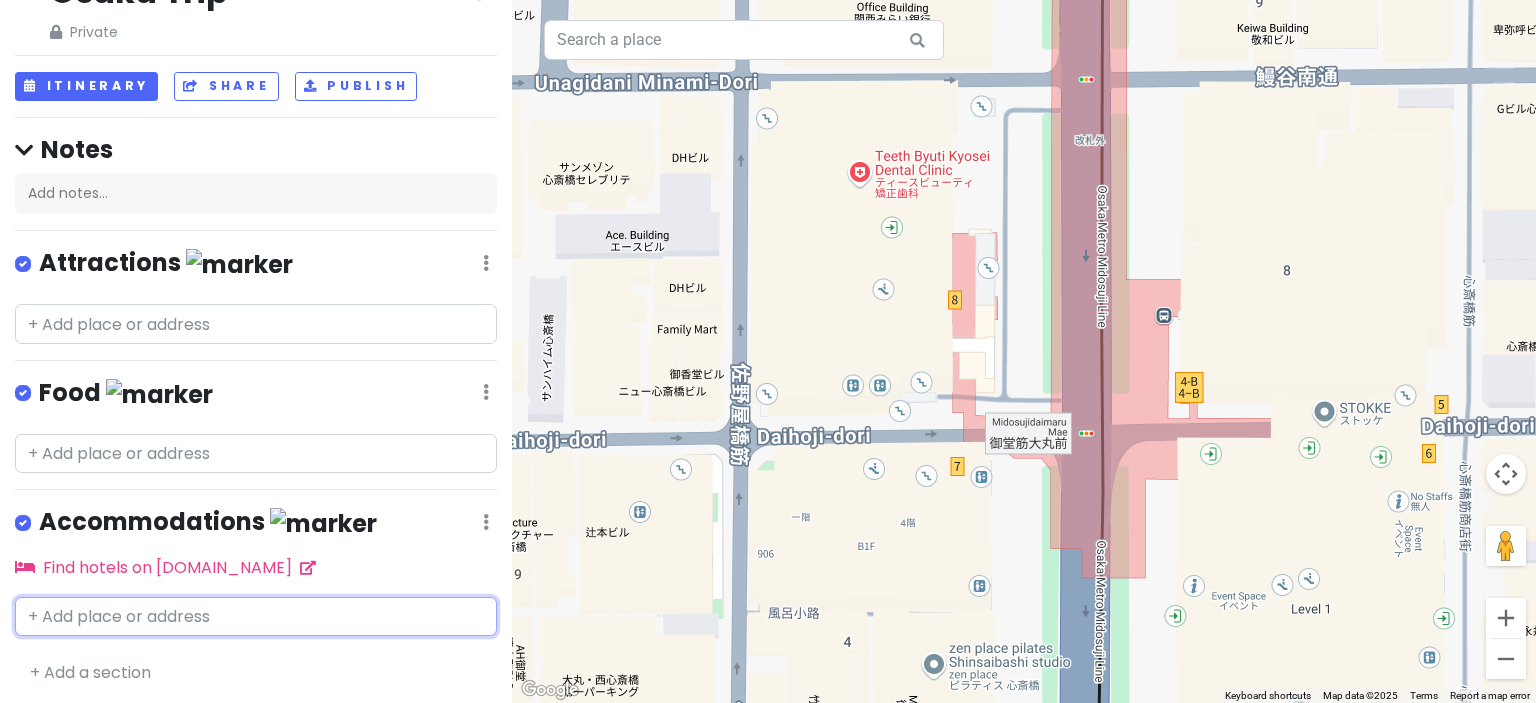 click at bounding box center (256, 617) 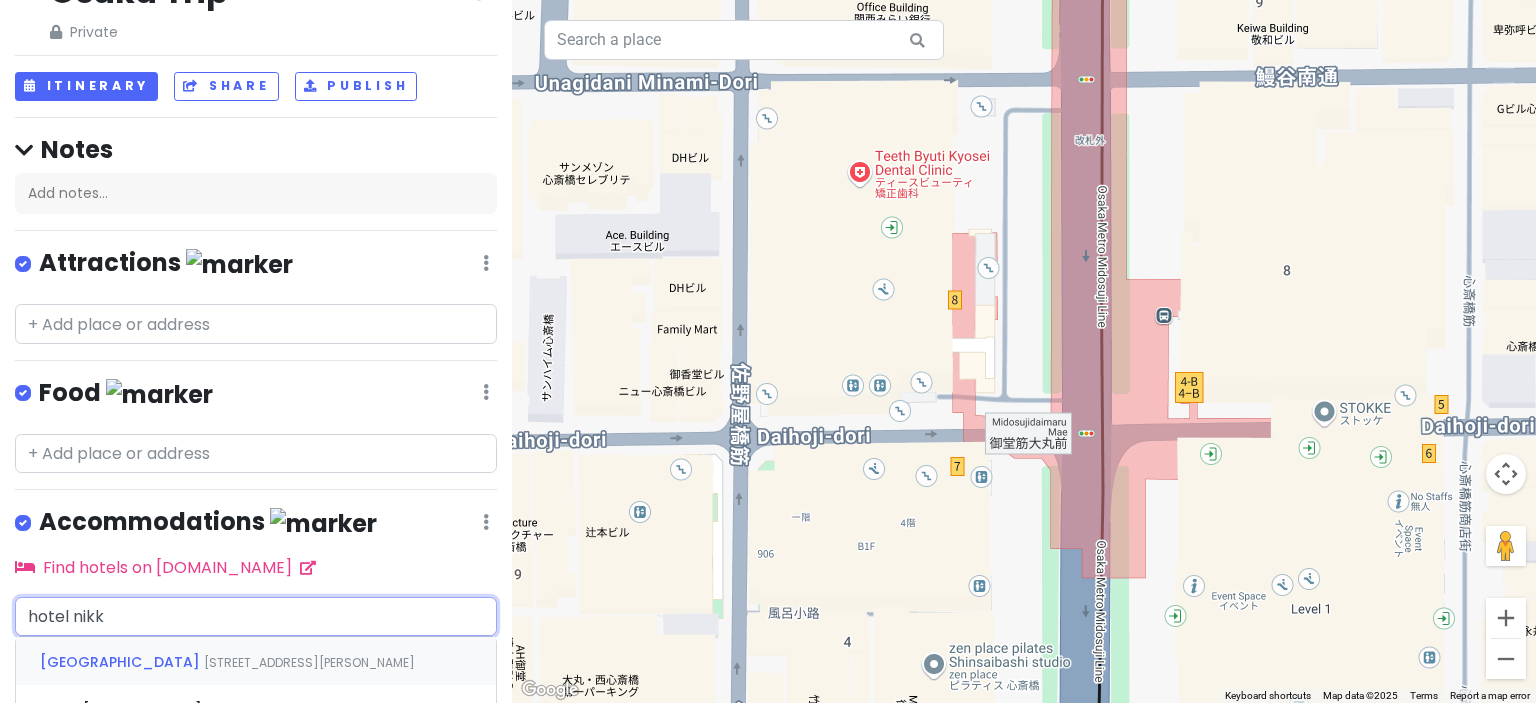 type on "hotel nikko" 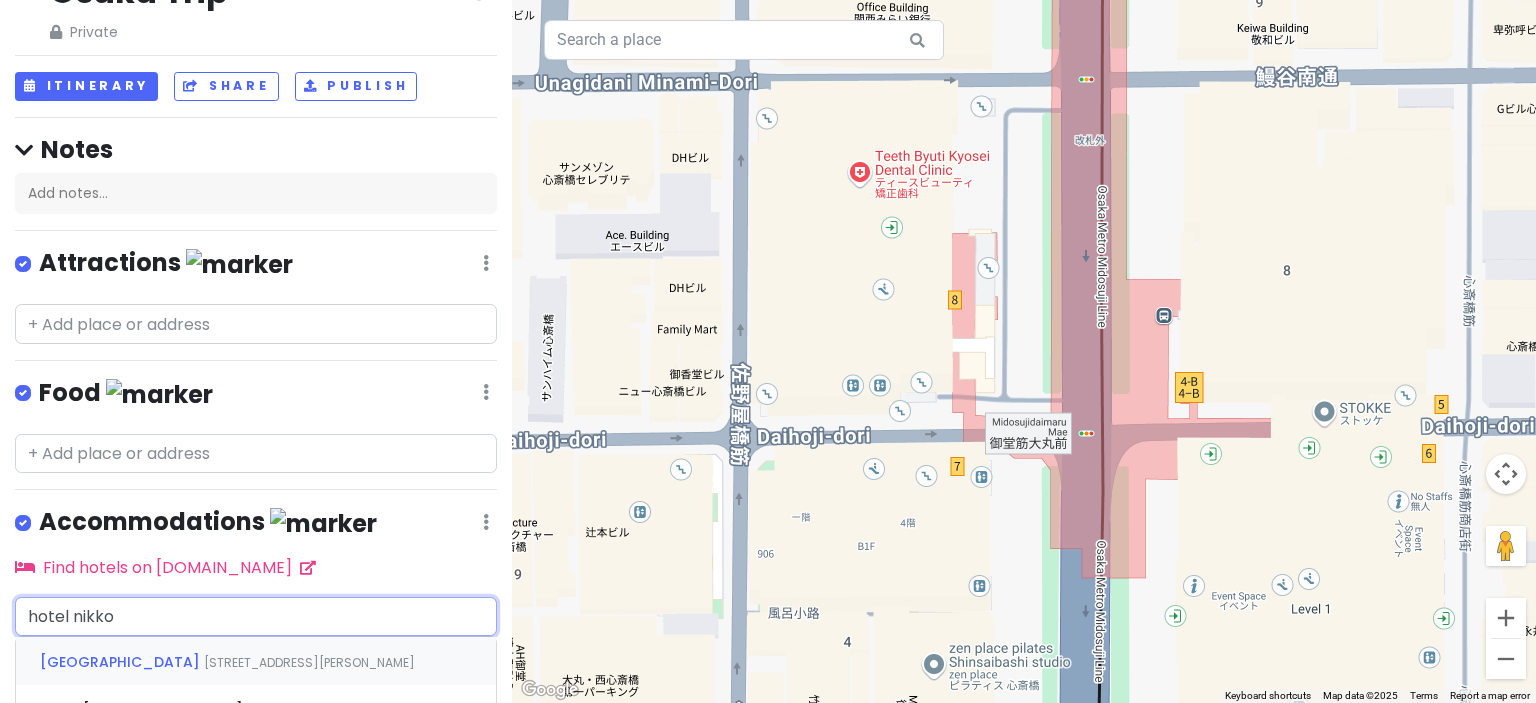 click on "[GEOGRAPHIC_DATA]" at bounding box center [122, 662] 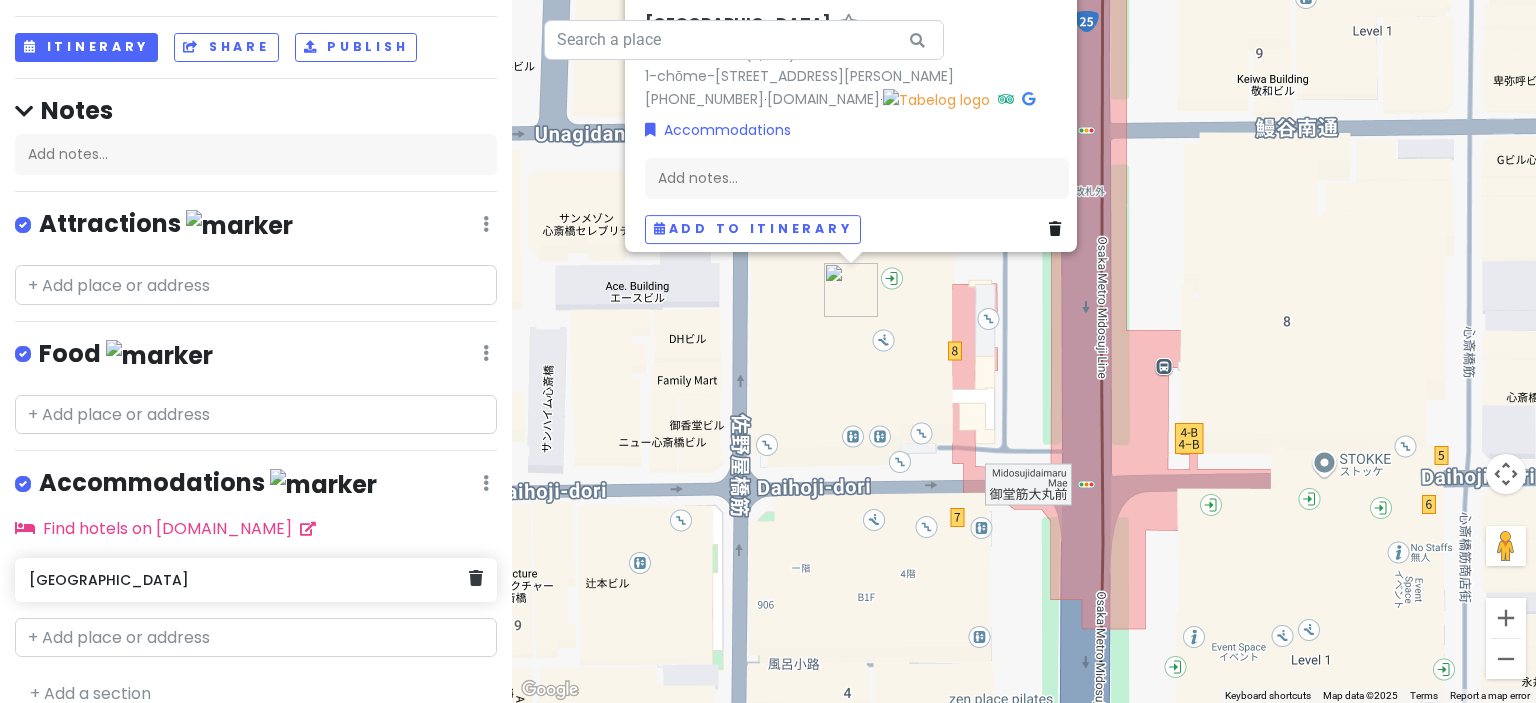 scroll, scrollTop: 113, scrollLeft: 0, axis: vertical 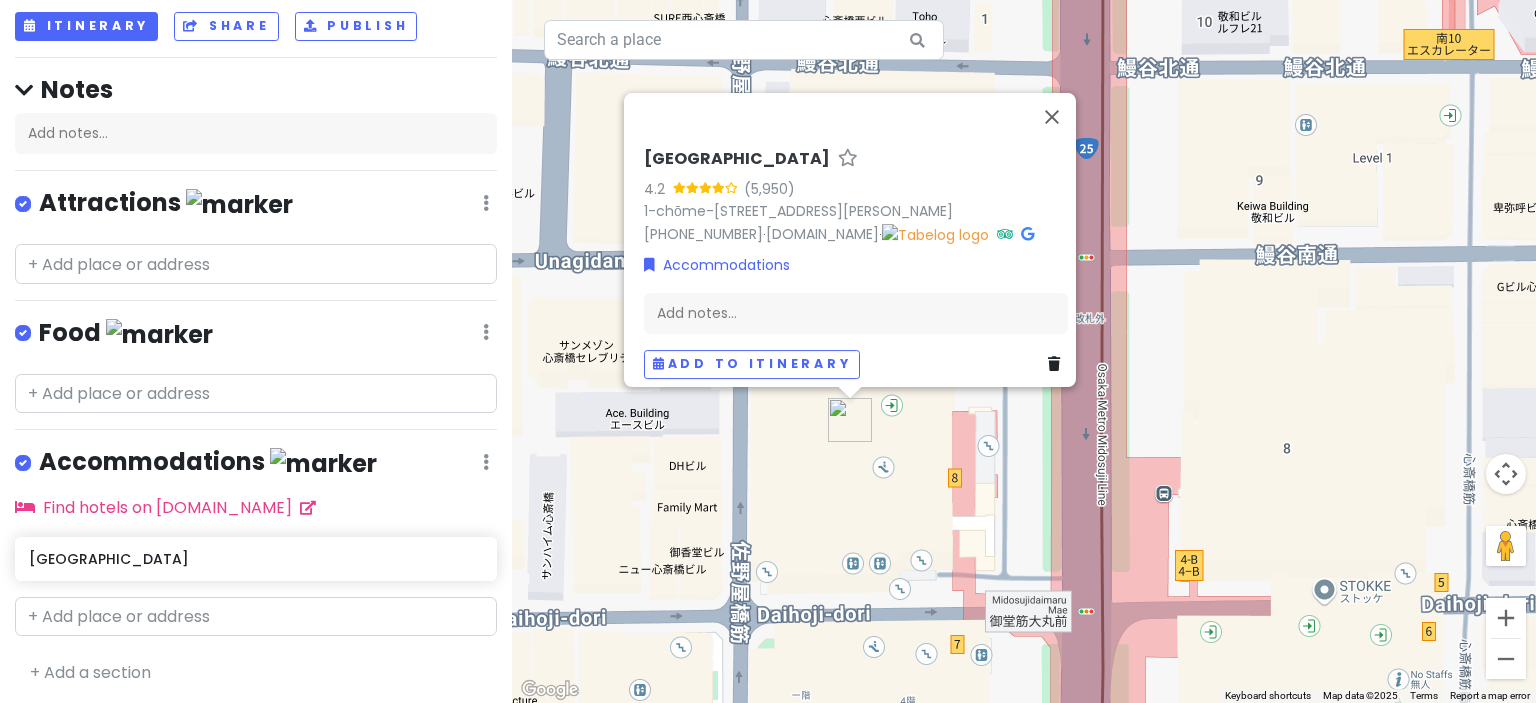 click on "Food   Edit Reorder Delete List" at bounding box center [256, 337] 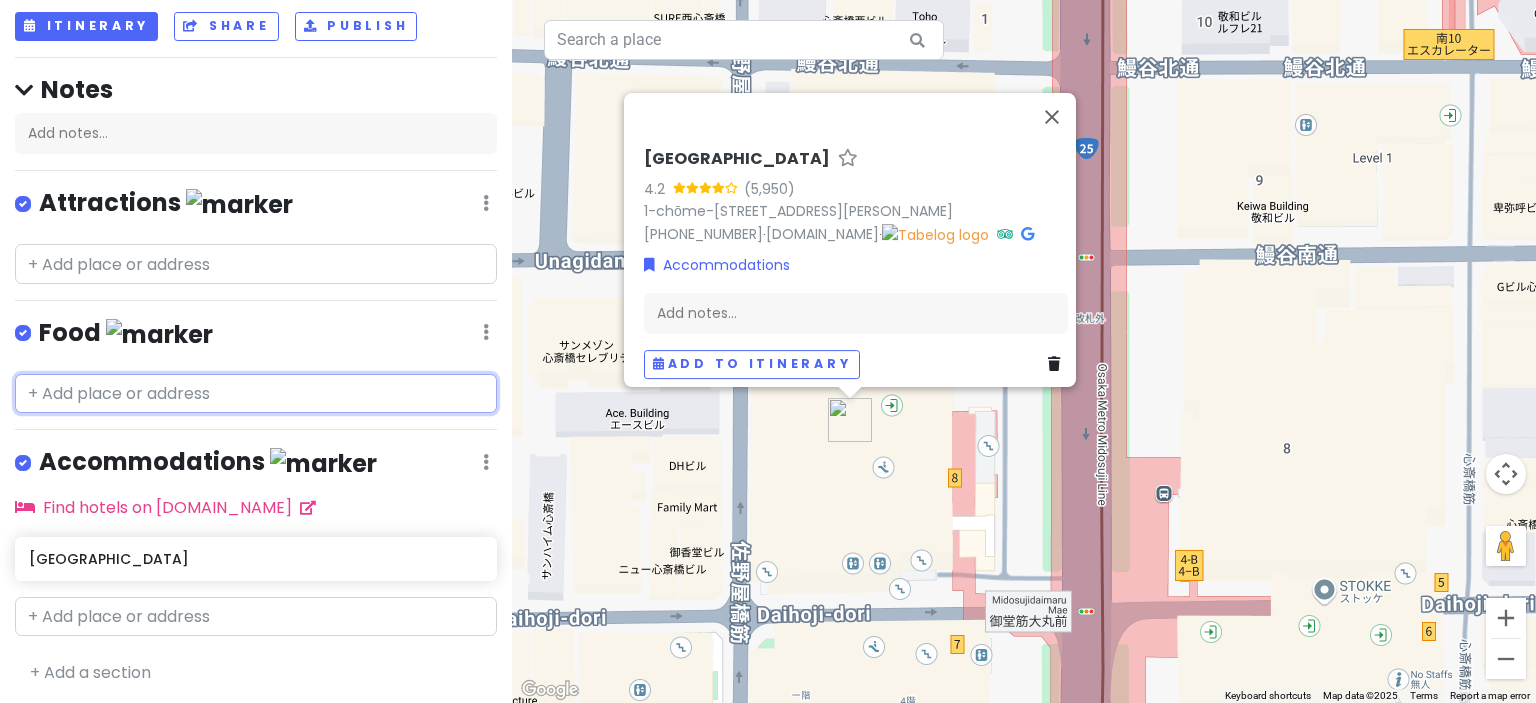 click at bounding box center [256, 394] 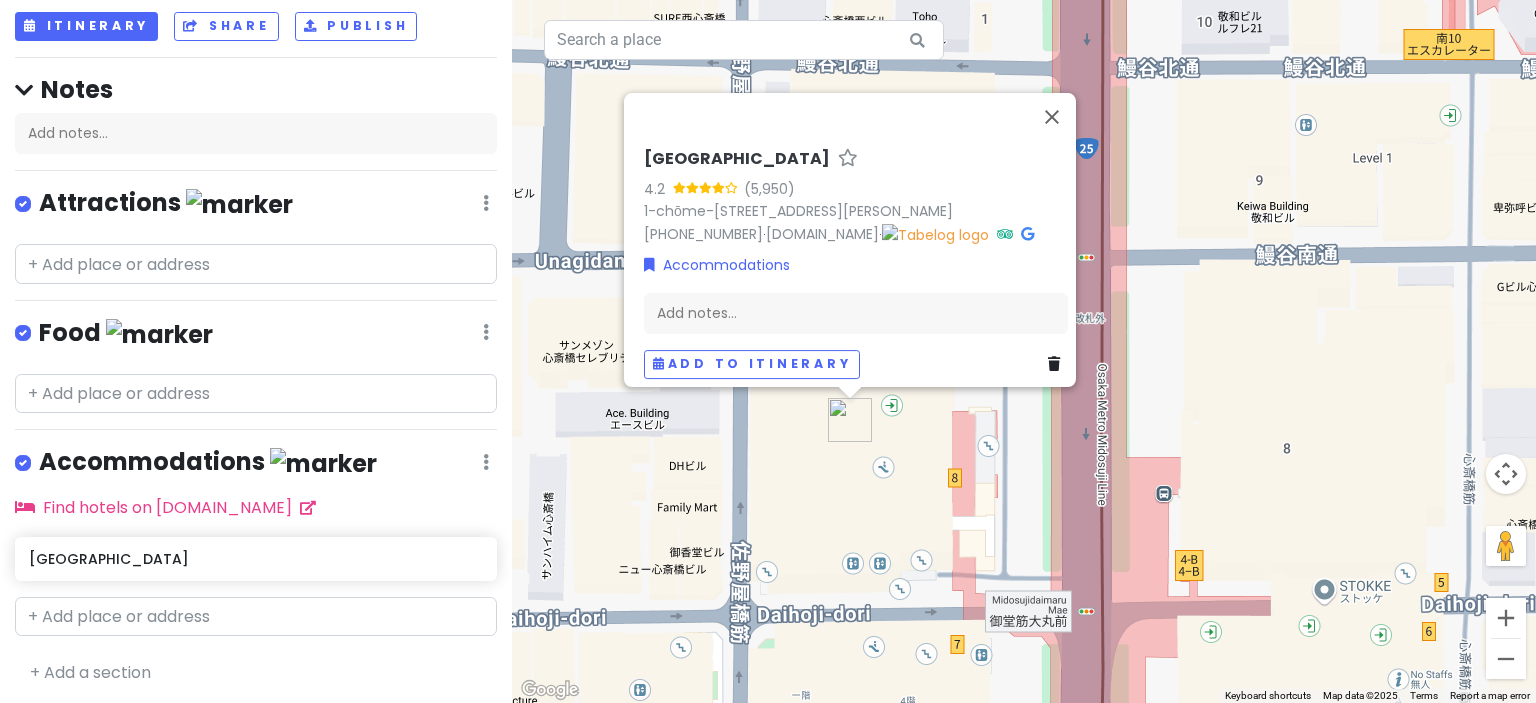 drag, startPoint x: 940, startPoint y: 558, endPoint x: 868, endPoint y: 283, distance: 284.26923 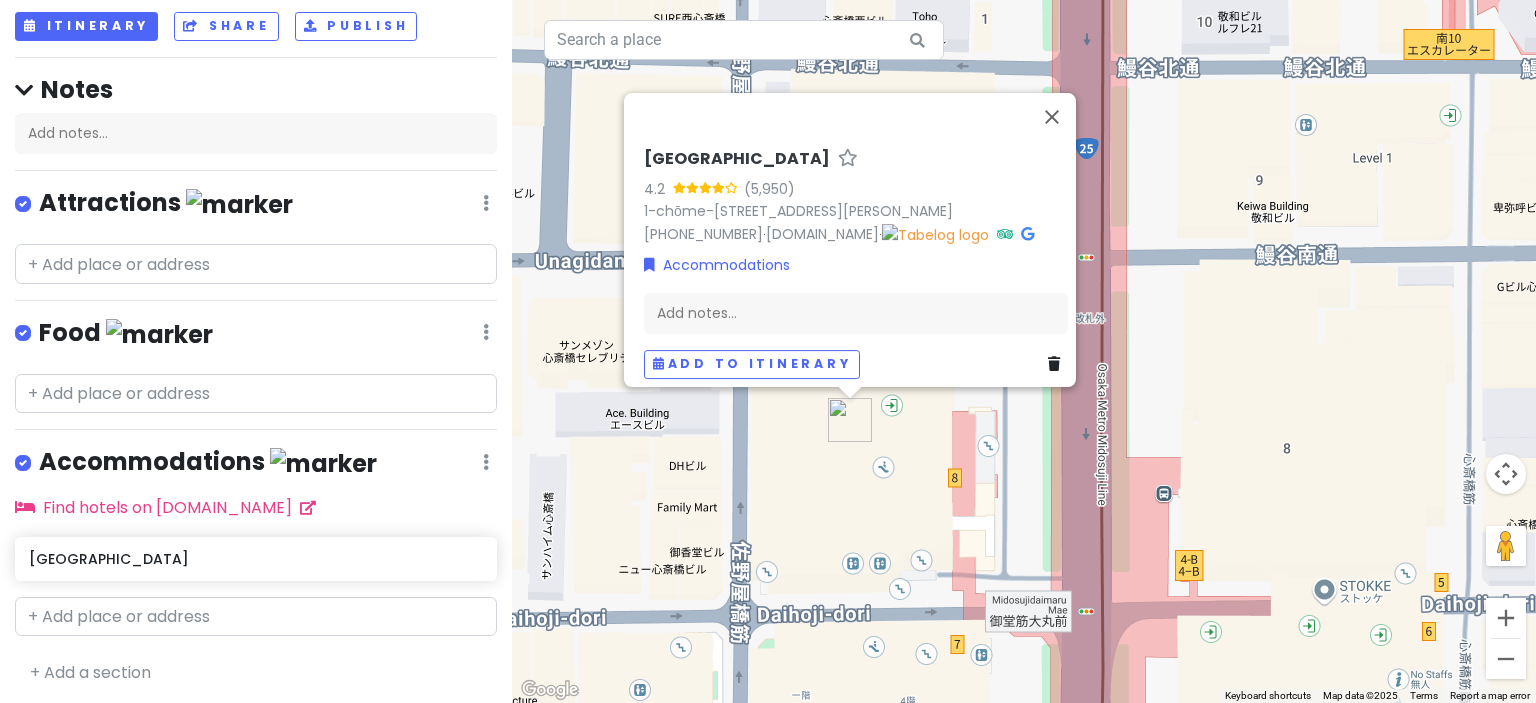 click on "[GEOGRAPHIC_DATA] 4.2        (5,950) 1-chōme-3-3 Nishishinsaibashi, [PERSON_NAME], [GEOGRAPHIC_DATA], 542-0086, [GEOGRAPHIC_DATA] [PHONE_NUMBER]   ·   [DOMAIN_NAME]   ·   Accommodations Add notes...  Add to itinerary" at bounding box center [1024, 351] 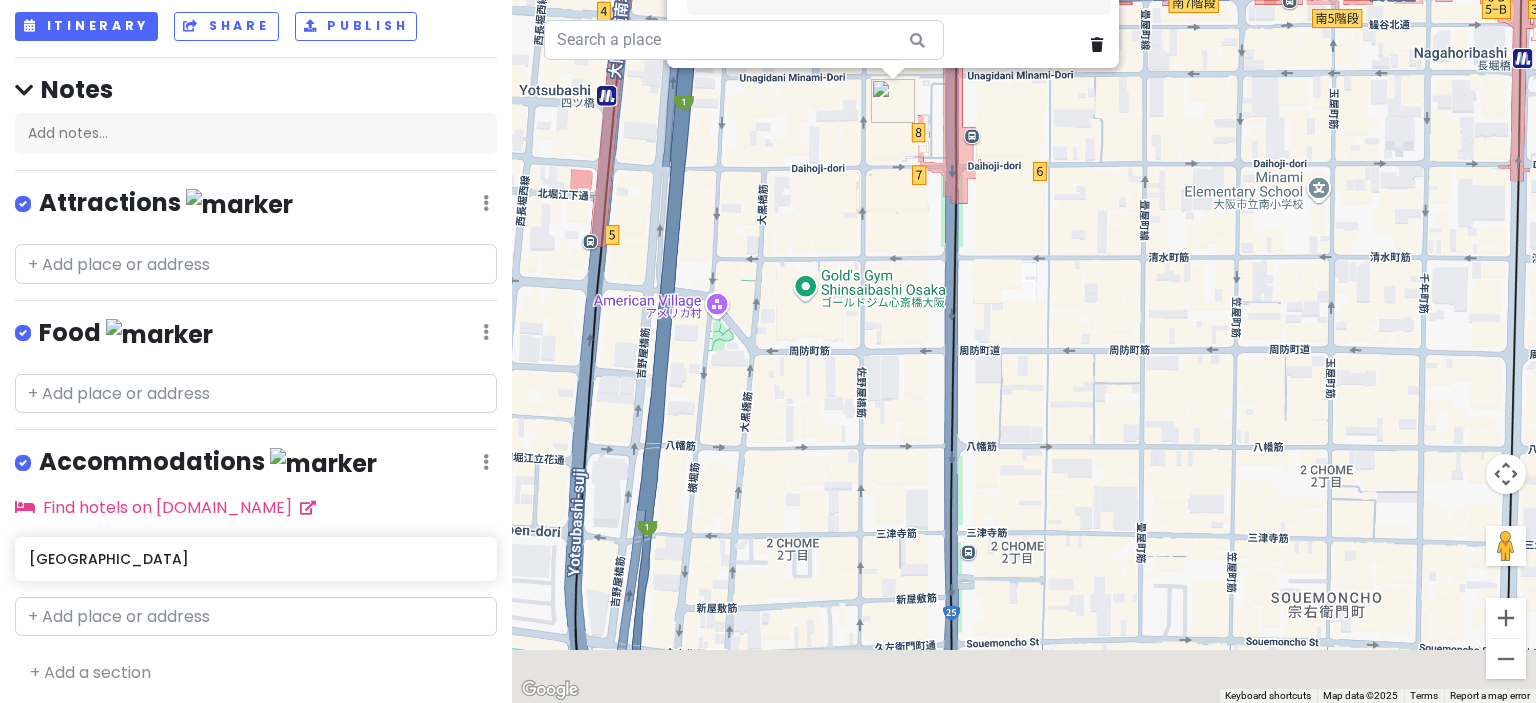 drag, startPoint x: 936, startPoint y: 557, endPoint x: 919, endPoint y: 401, distance: 156.92355 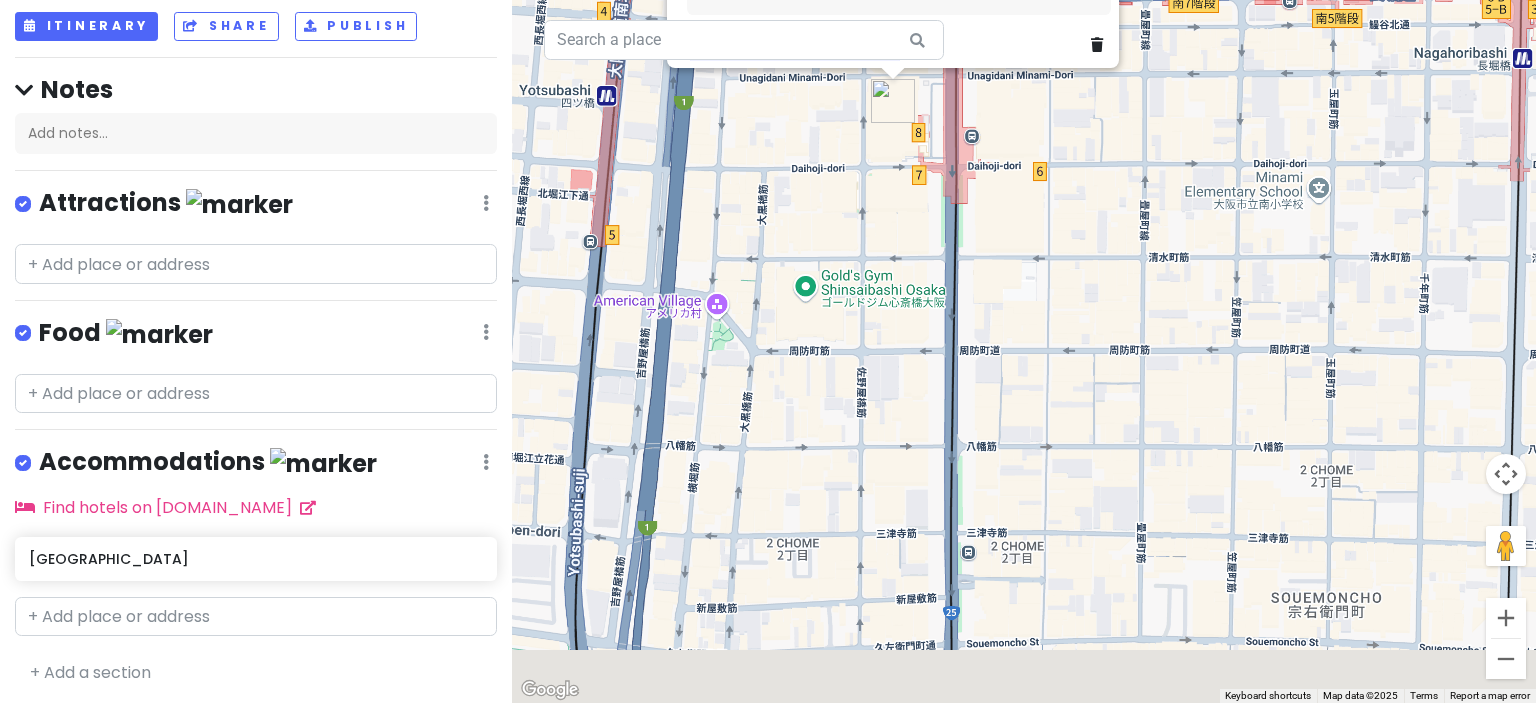 click on "[GEOGRAPHIC_DATA] 4.2        (5,950) 1-chōme-3-3 Nishishinsaibashi, [PERSON_NAME], [GEOGRAPHIC_DATA], 542-0086, [GEOGRAPHIC_DATA] [PHONE_NUMBER]   ·   [DOMAIN_NAME]   ·   Accommodations Add notes...  Add to itinerary" at bounding box center (1024, 351) 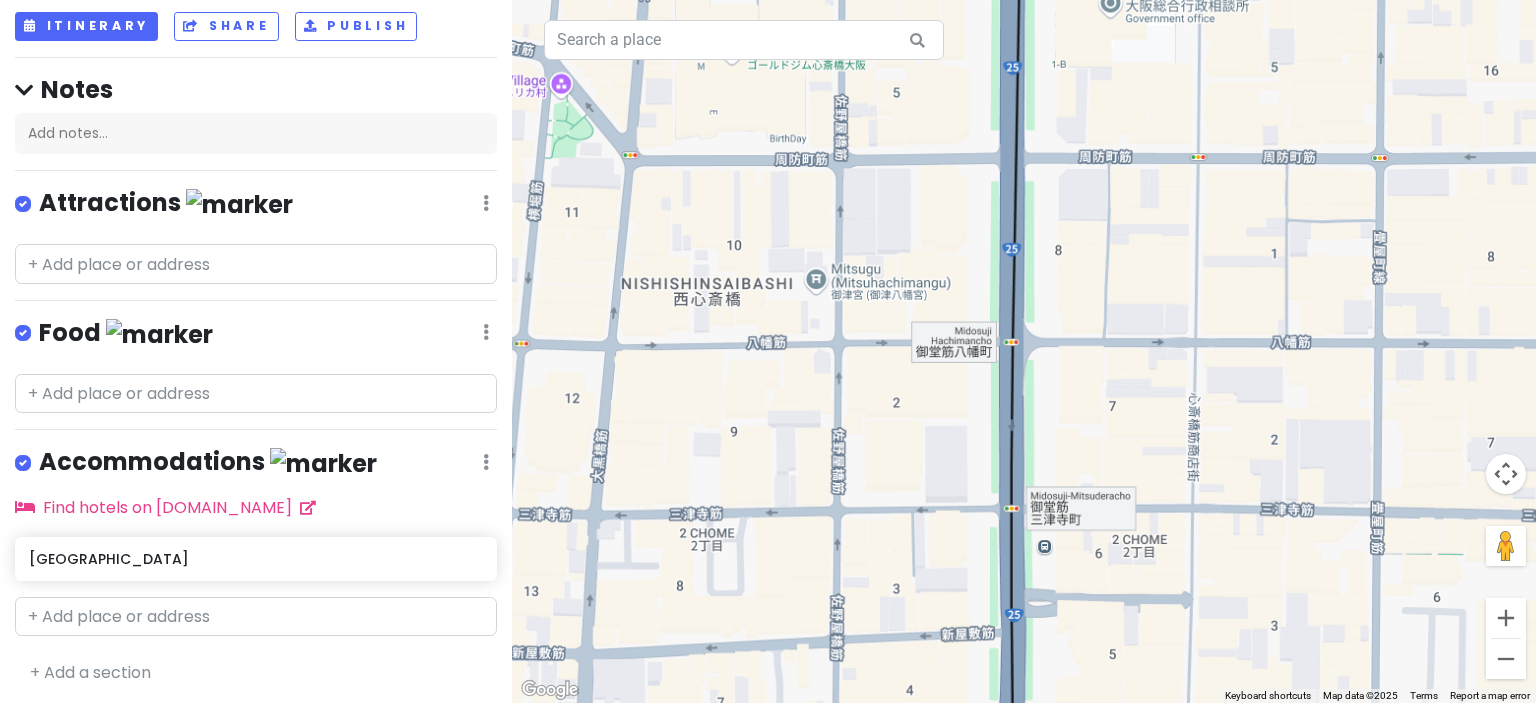 drag, startPoint x: 956, startPoint y: 567, endPoint x: 928, endPoint y: 295, distance: 273.43738 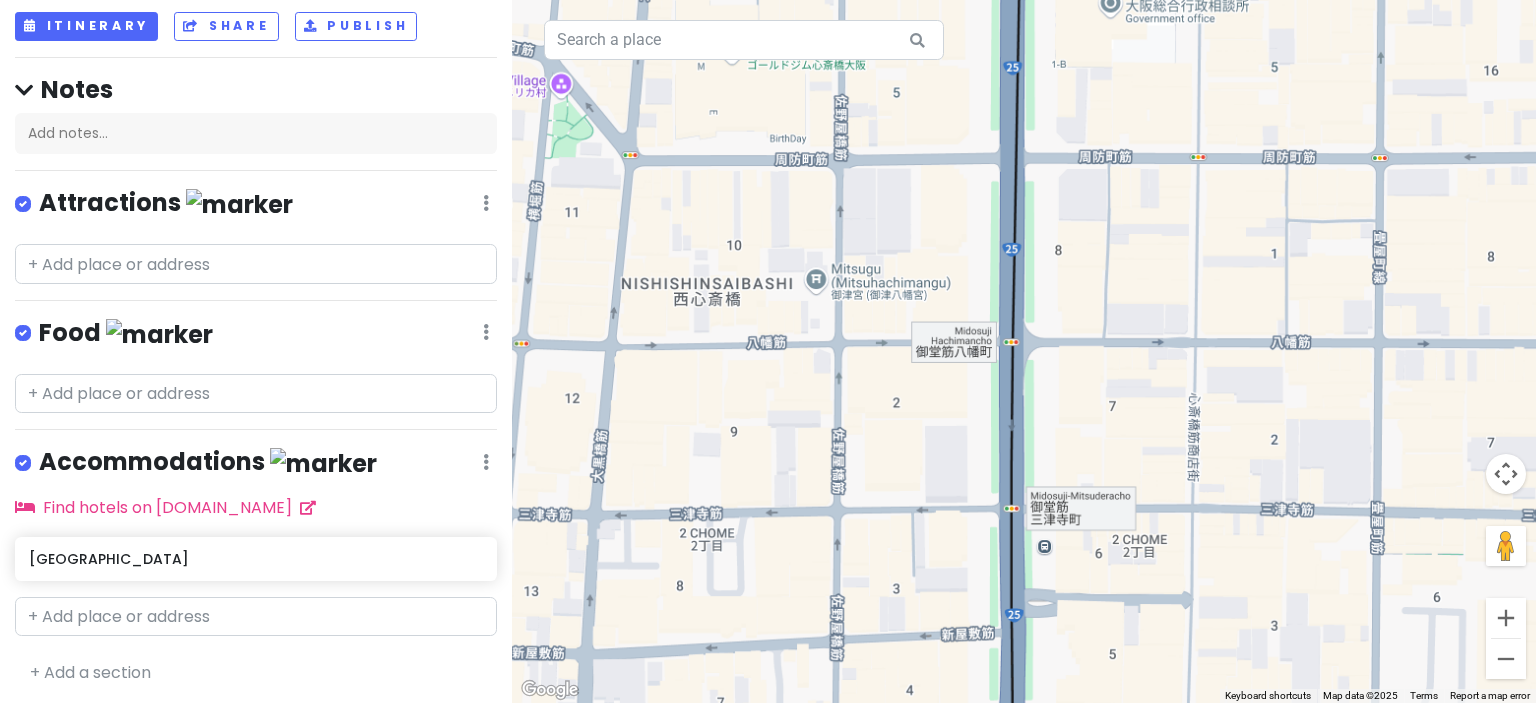 click on "[GEOGRAPHIC_DATA] 4.2        (5,950) 1-chōme-3-3 Nishishinsaibashi, [PERSON_NAME], [GEOGRAPHIC_DATA], 542-0086, [GEOGRAPHIC_DATA] [PHONE_NUMBER]   ·   [DOMAIN_NAME]   ·   Accommodations Add notes...  Add to itinerary" at bounding box center (1024, 351) 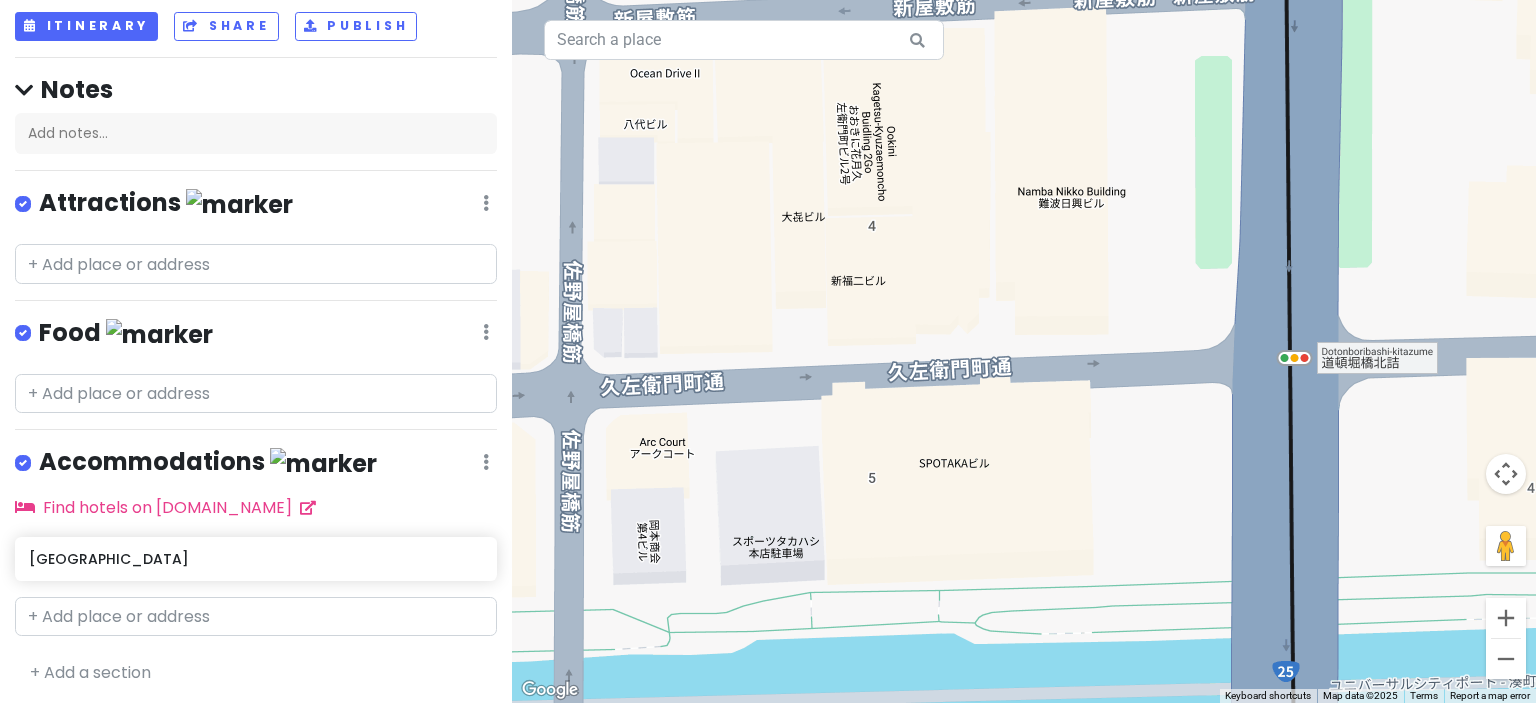 drag, startPoint x: 861, startPoint y: 391, endPoint x: 941, endPoint y: 497, distance: 132.8006 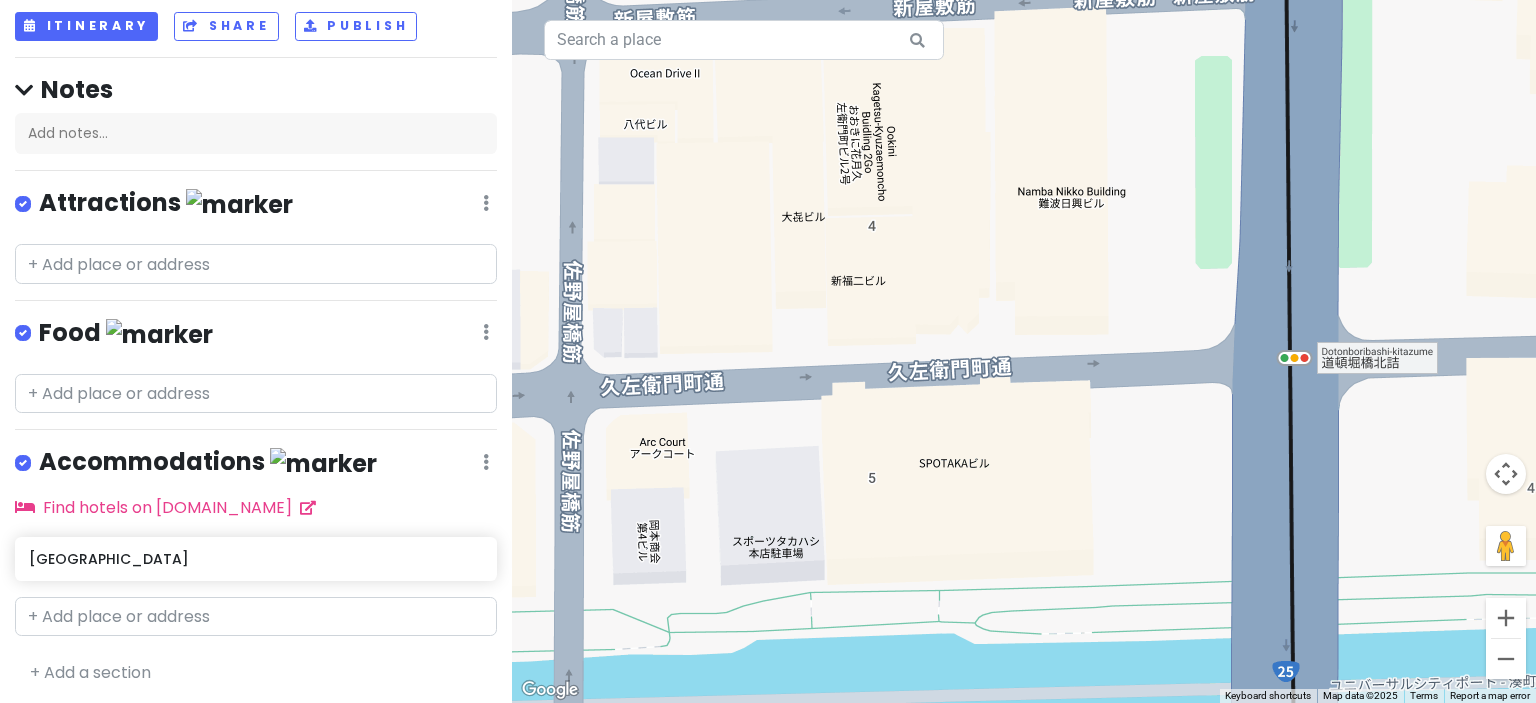click on "[GEOGRAPHIC_DATA] 4.2        (5,950) 1-chōme-3-3 Nishishinsaibashi, [PERSON_NAME], [GEOGRAPHIC_DATA], 542-0086, [GEOGRAPHIC_DATA] [PHONE_NUMBER]   ·   [DOMAIN_NAME]   ·   Accommodations Add notes...  Add to itinerary" at bounding box center (1024, 351) 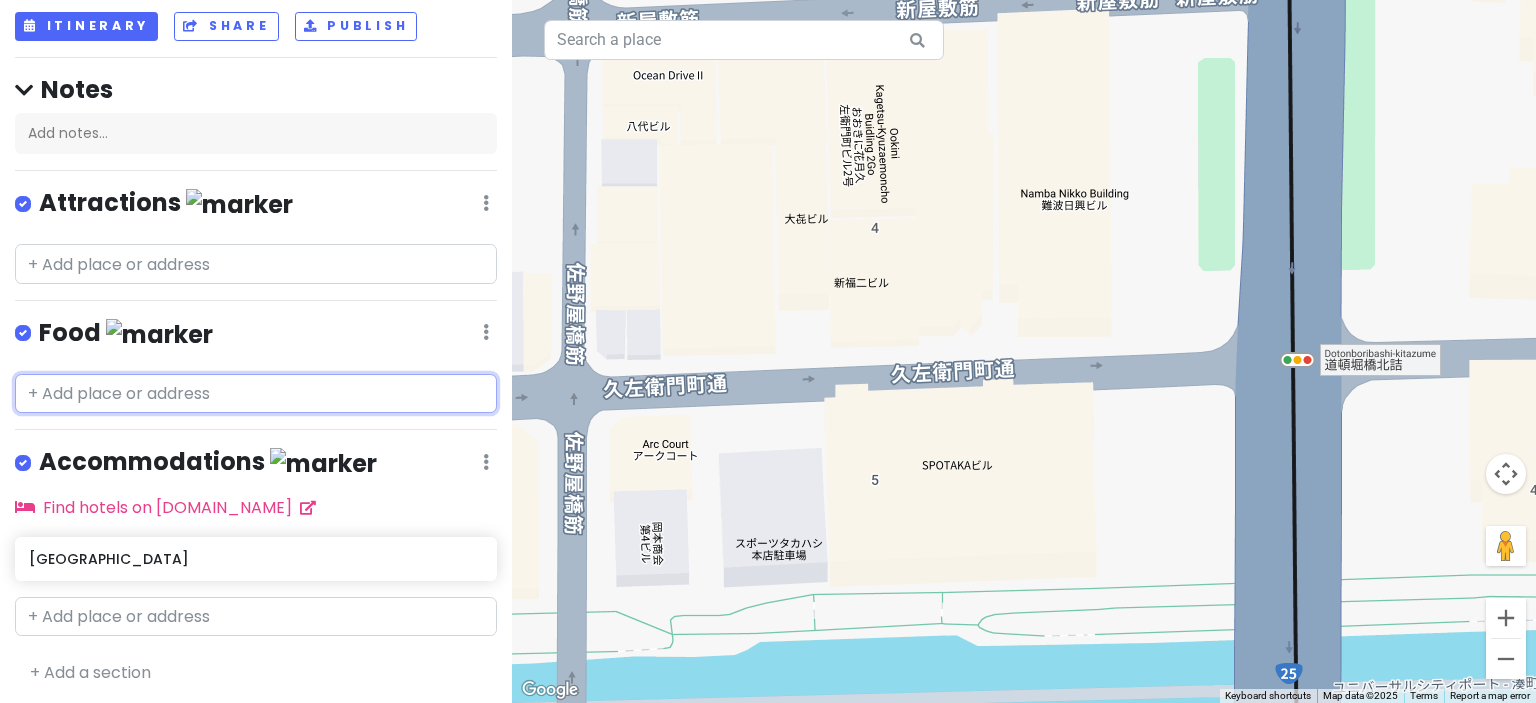 click at bounding box center (256, 394) 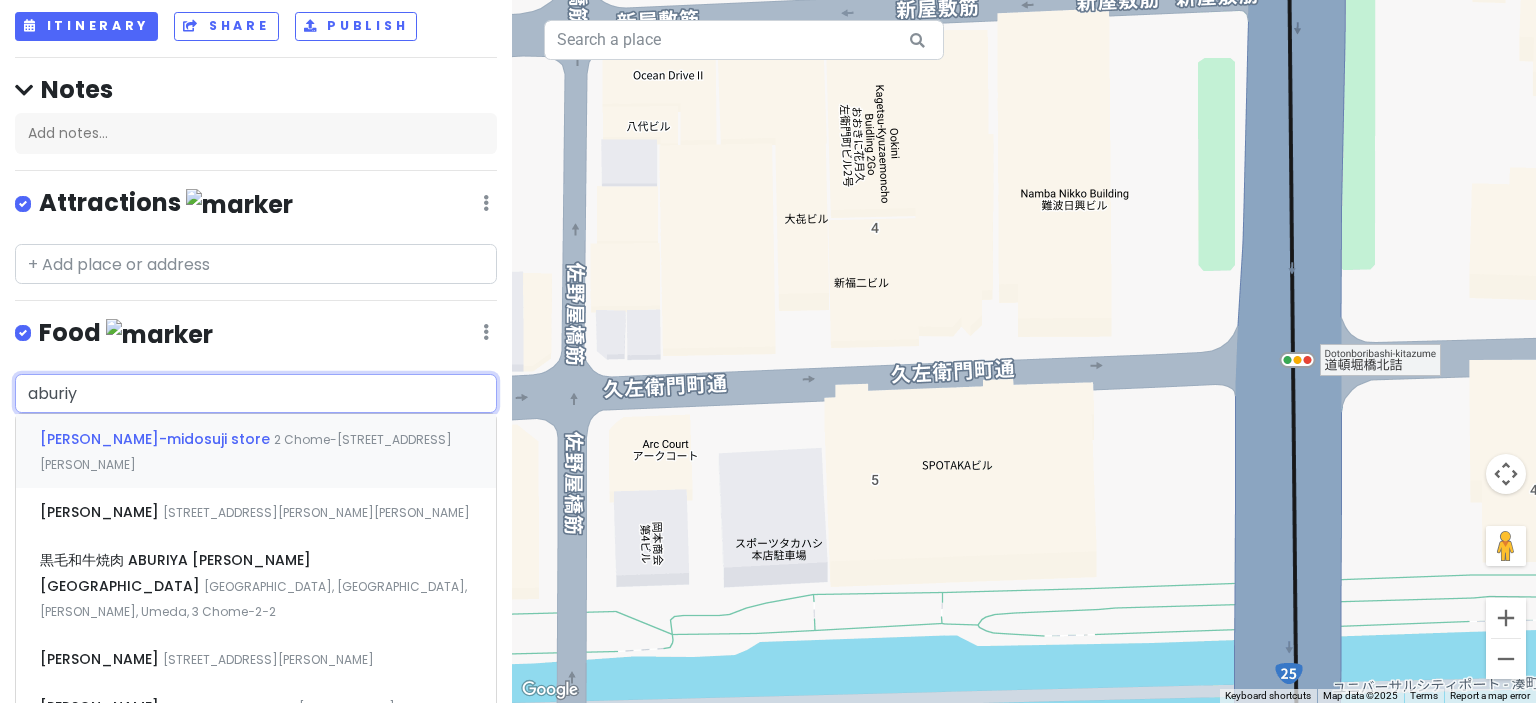 type on "aburiya" 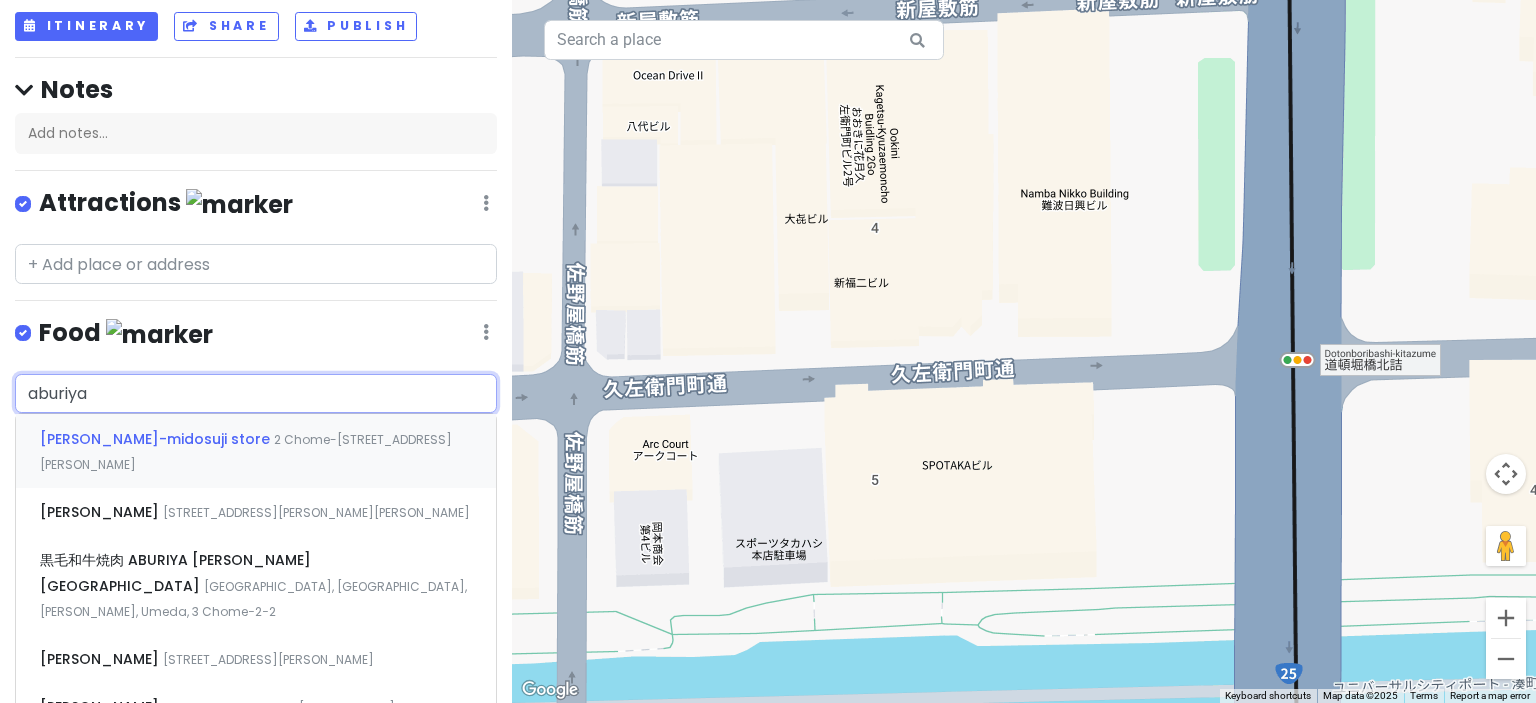 click on "[PERSON_NAME]-midosuji store   2 Chome-5-9 Nishishinsaibashi, [GEOGRAPHIC_DATA][PERSON_NAME], [GEOGRAPHIC_DATA], [GEOGRAPHIC_DATA]" at bounding box center (256, 451) 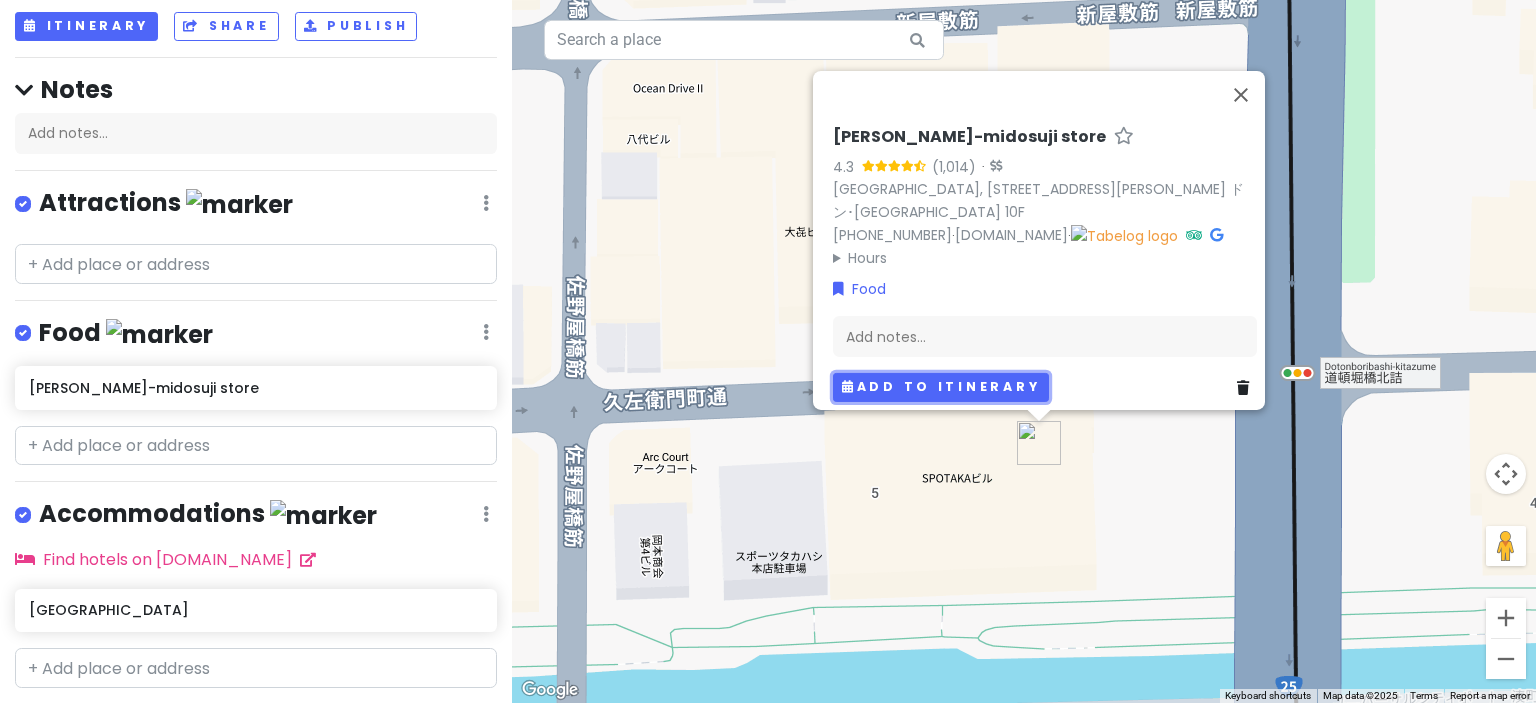 click on "Add to itinerary" at bounding box center [941, 387] 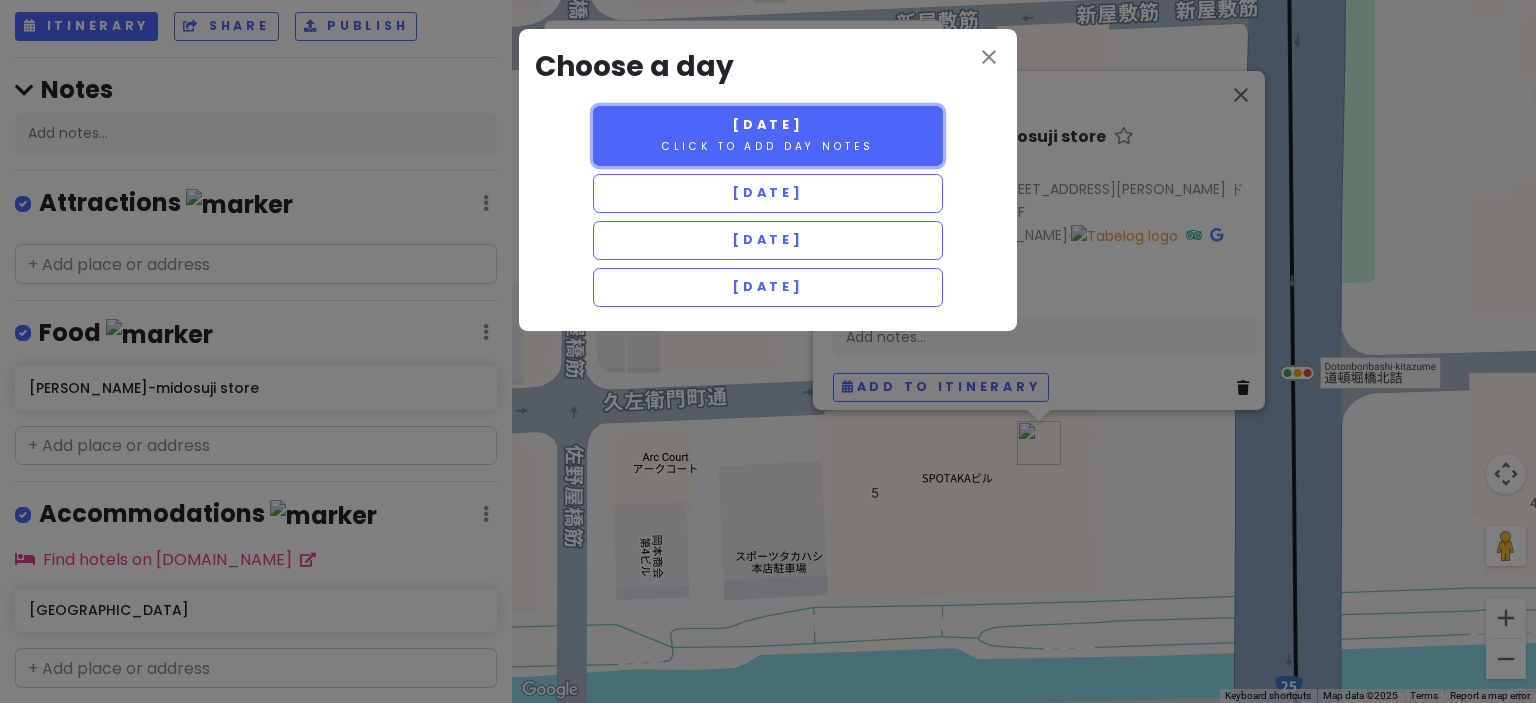 click on "[DATE] Click to add day notes" at bounding box center (768, 136) 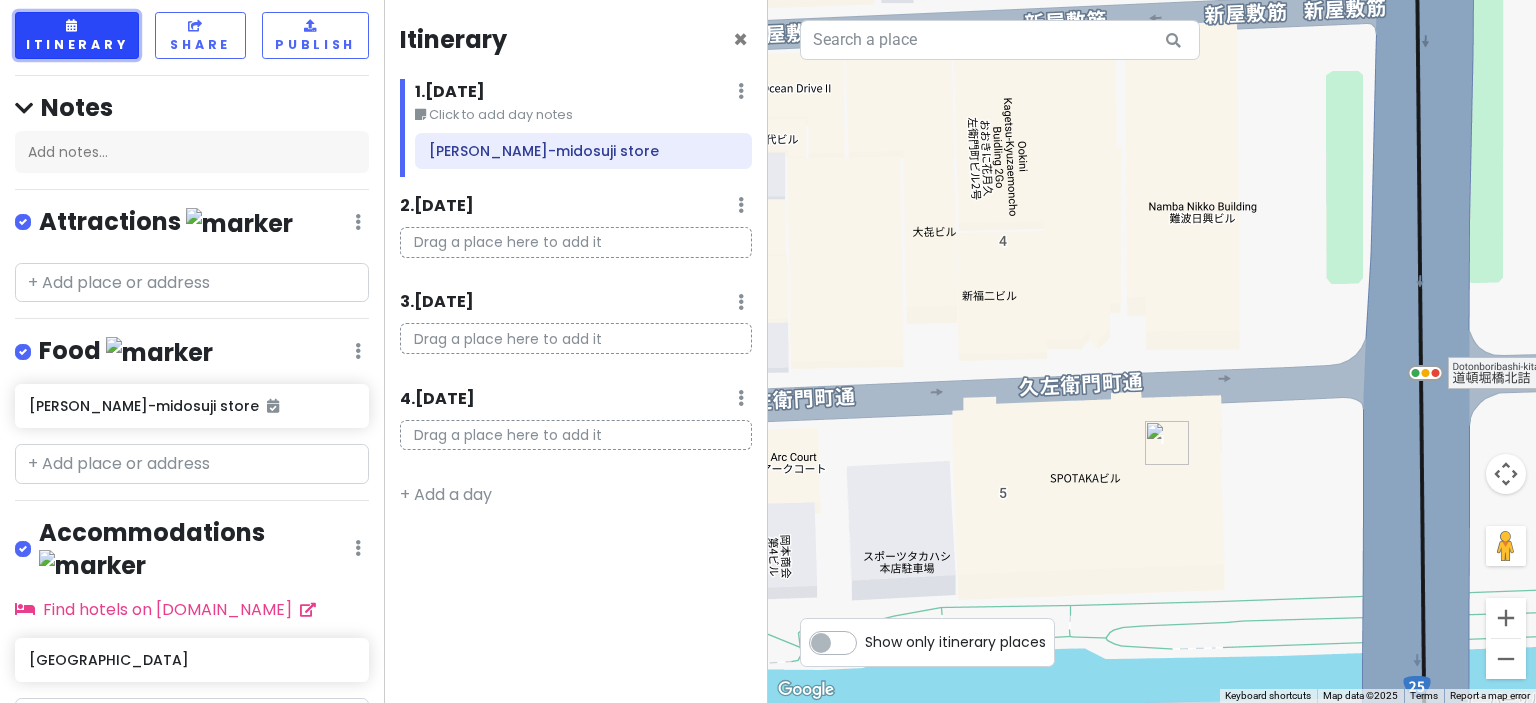 click on "Itinerary" at bounding box center (77, 35) 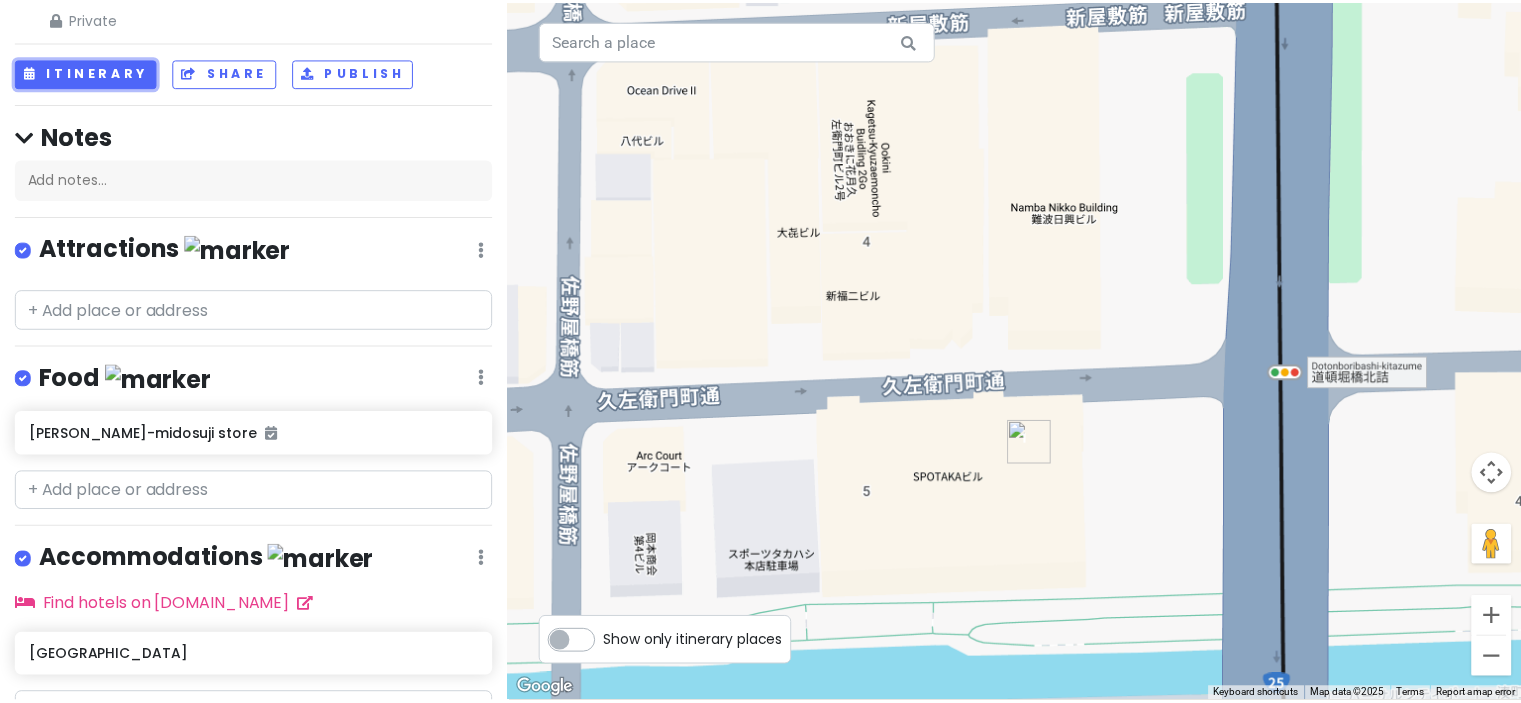 scroll, scrollTop: 0, scrollLeft: 0, axis: both 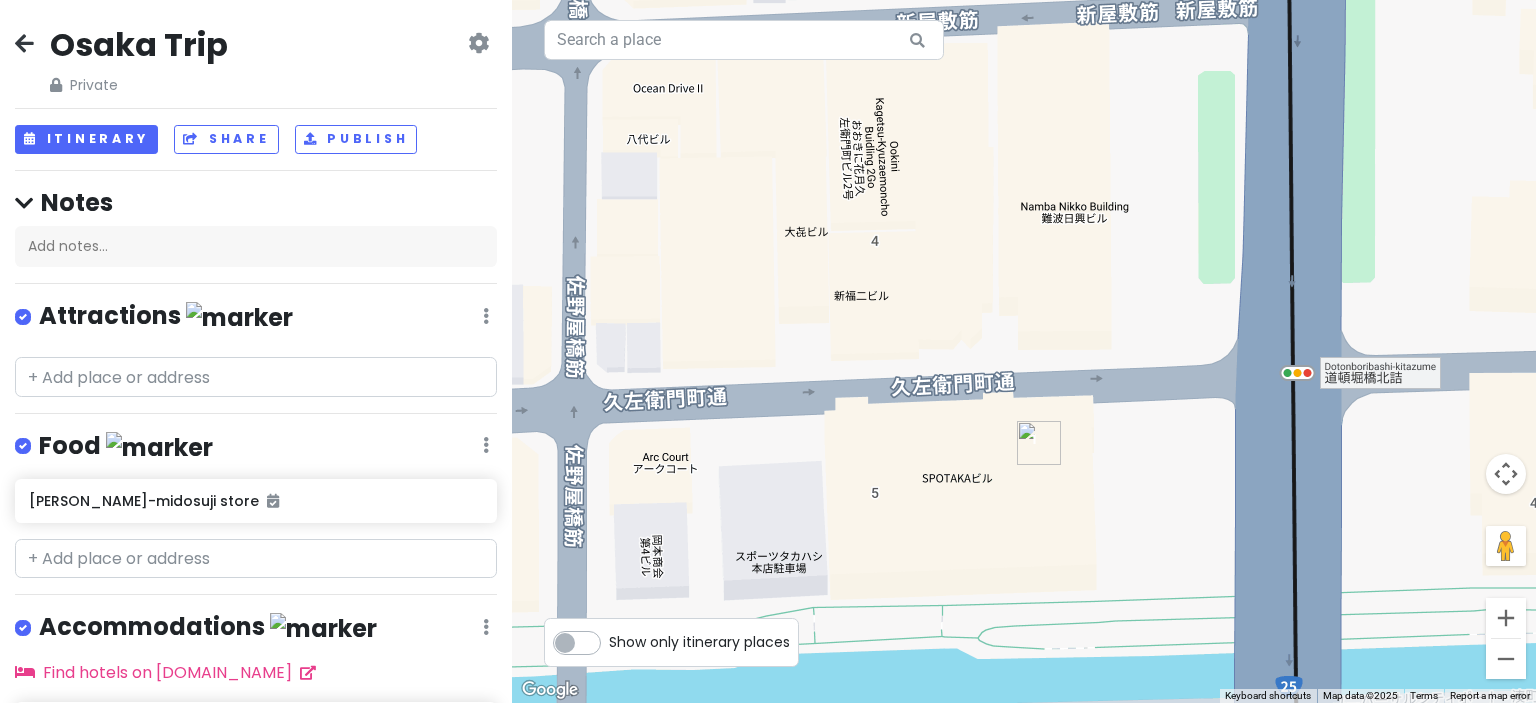 click at bounding box center (24, 43) 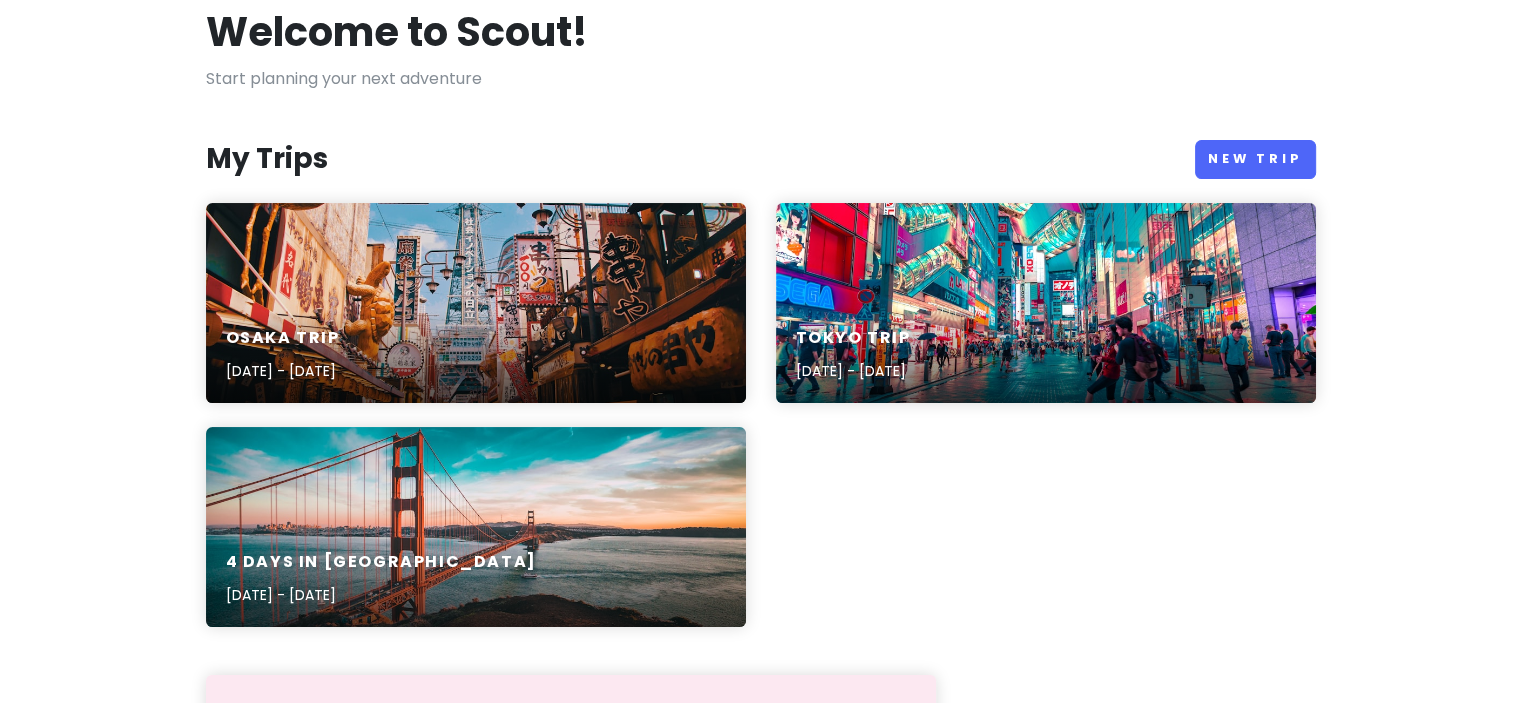 scroll, scrollTop: 200, scrollLeft: 0, axis: vertical 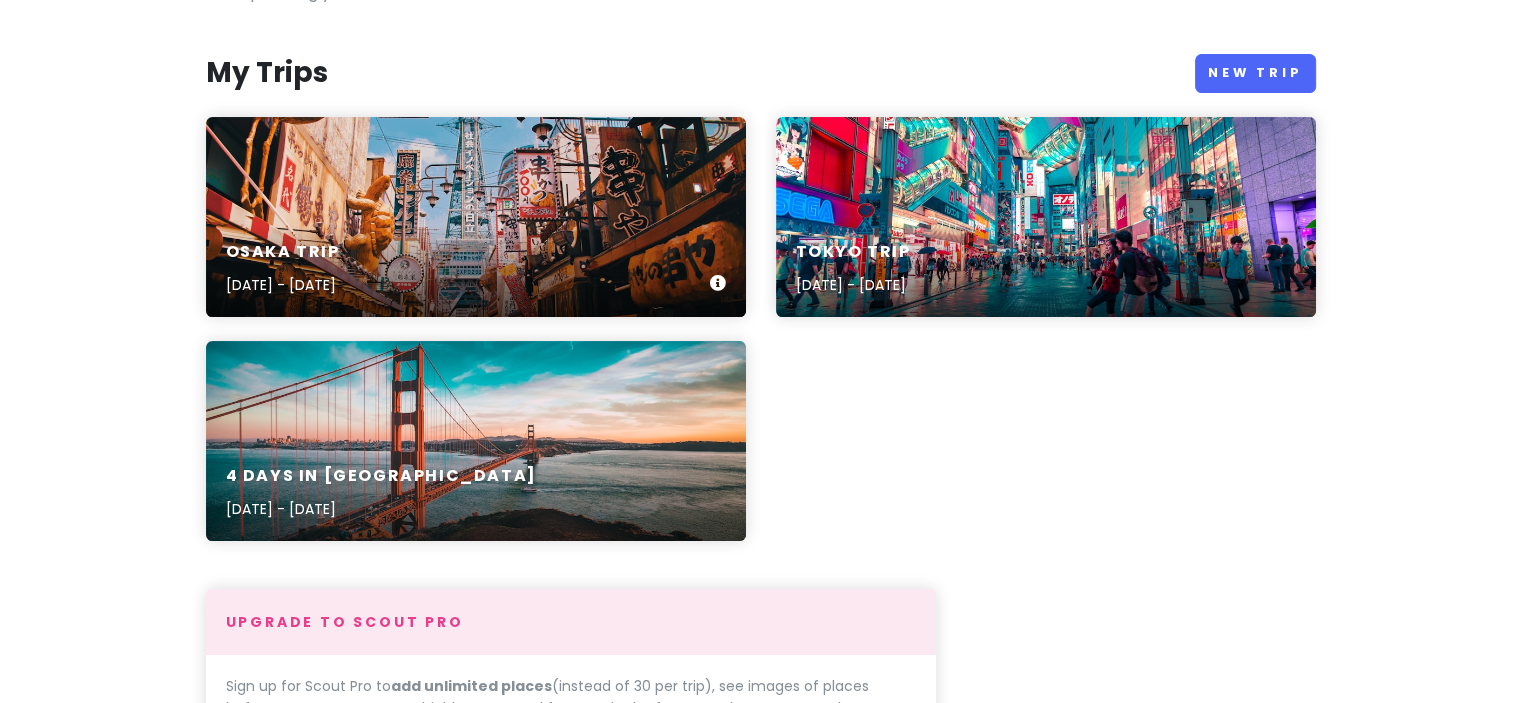 click on "Osaka Trip [DATE] - [DATE]" at bounding box center [476, 217] 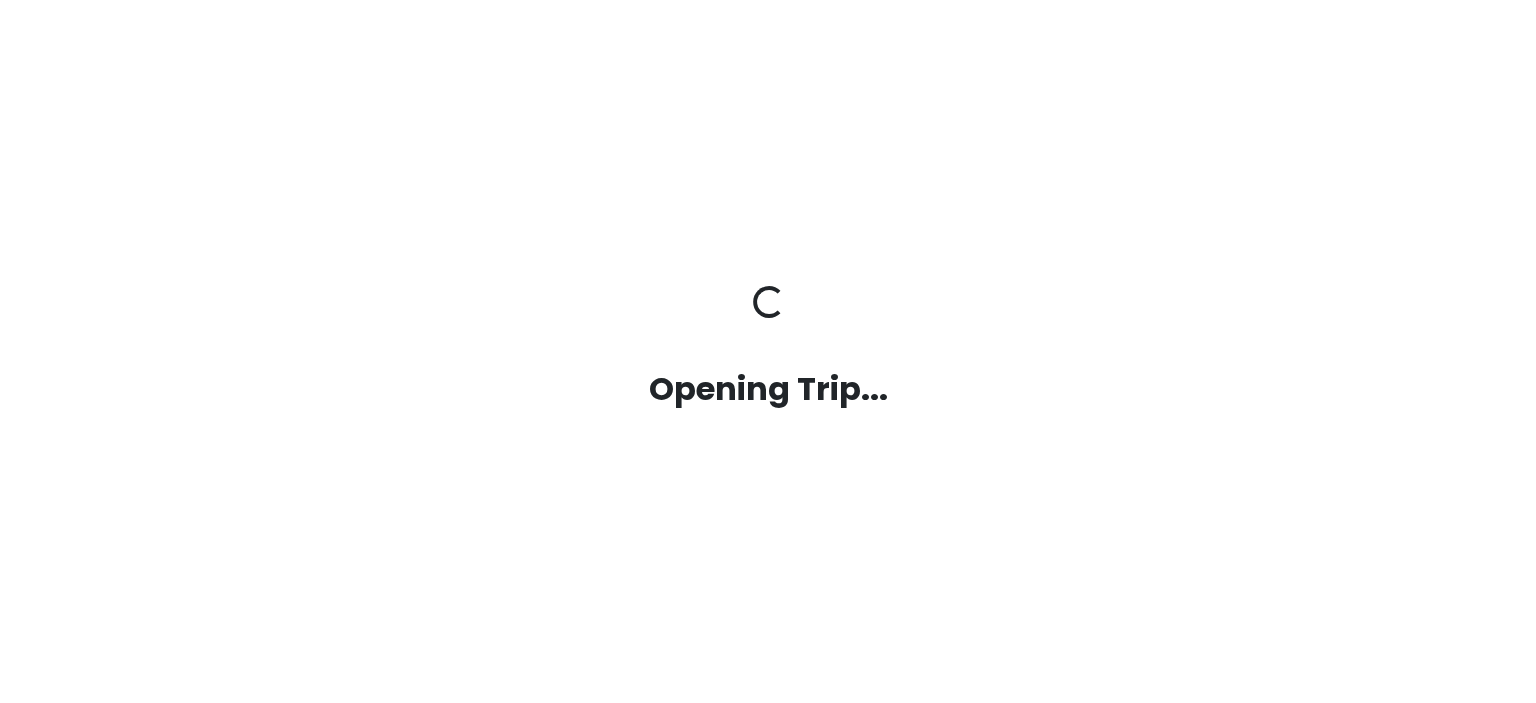 scroll, scrollTop: 0, scrollLeft: 0, axis: both 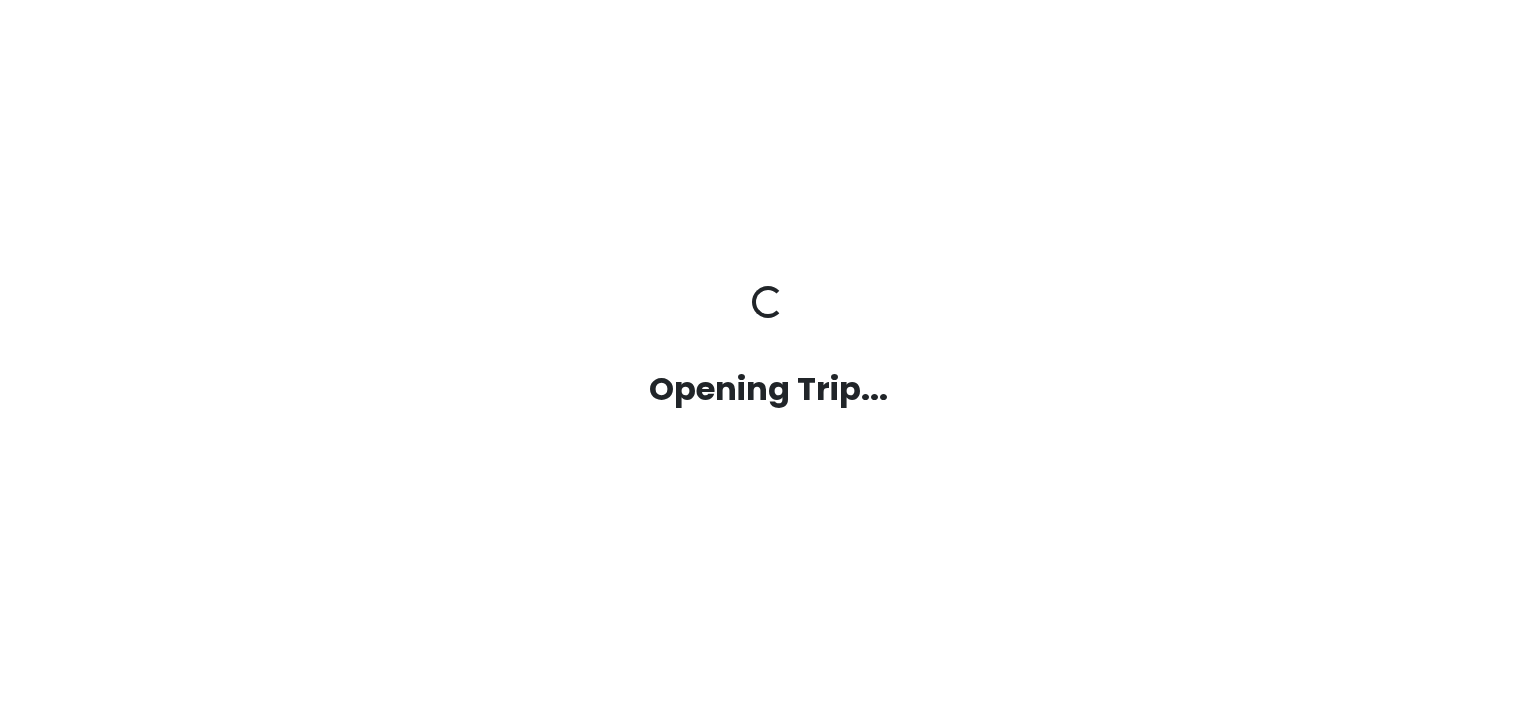 click on "Opening Trip... Opening Trip..." at bounding box center (768, 351) 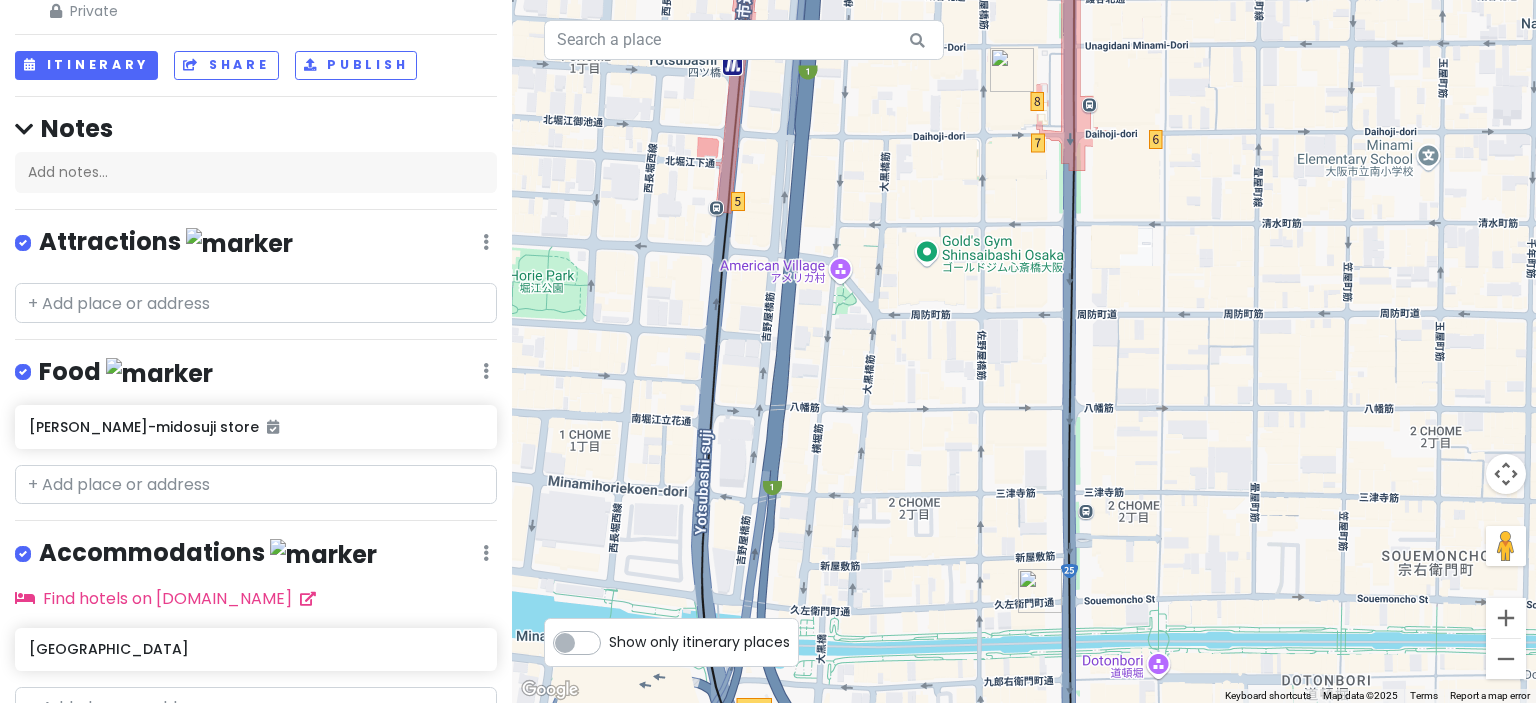 scroll, scrollTop: 0, scrollLeft: 0, axis: both 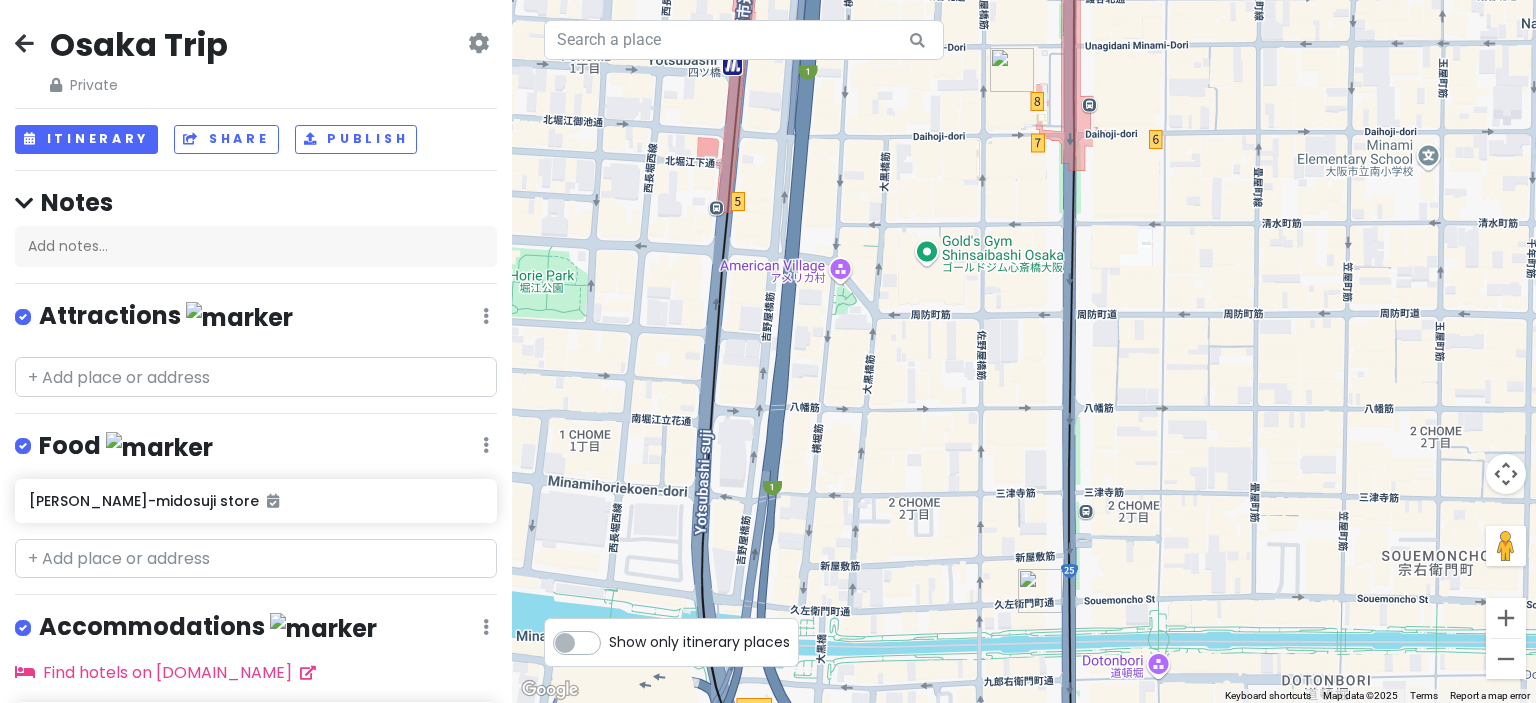 click on "Private" at bounding box center [139, 85] 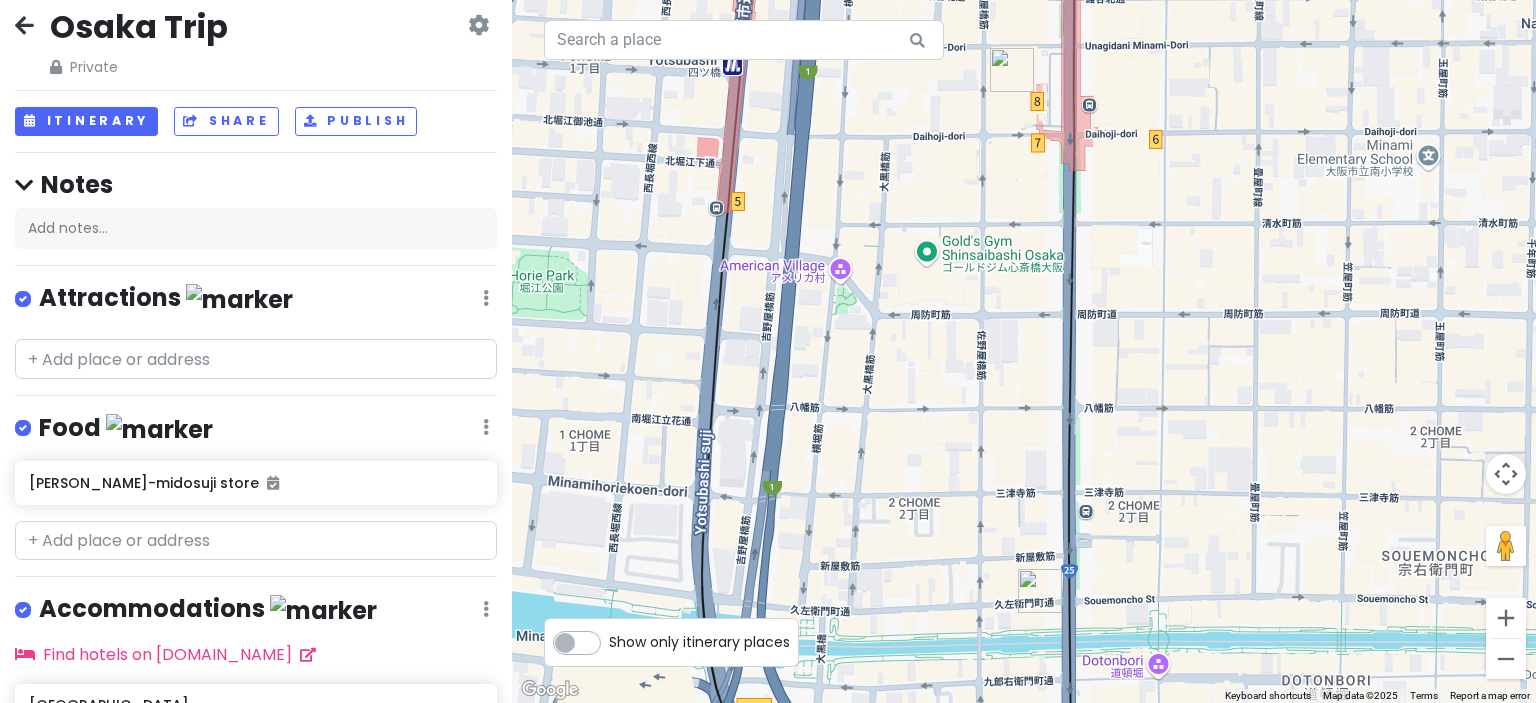 scroll, scrollTop: 0, scrollLeft: 0, axis: both 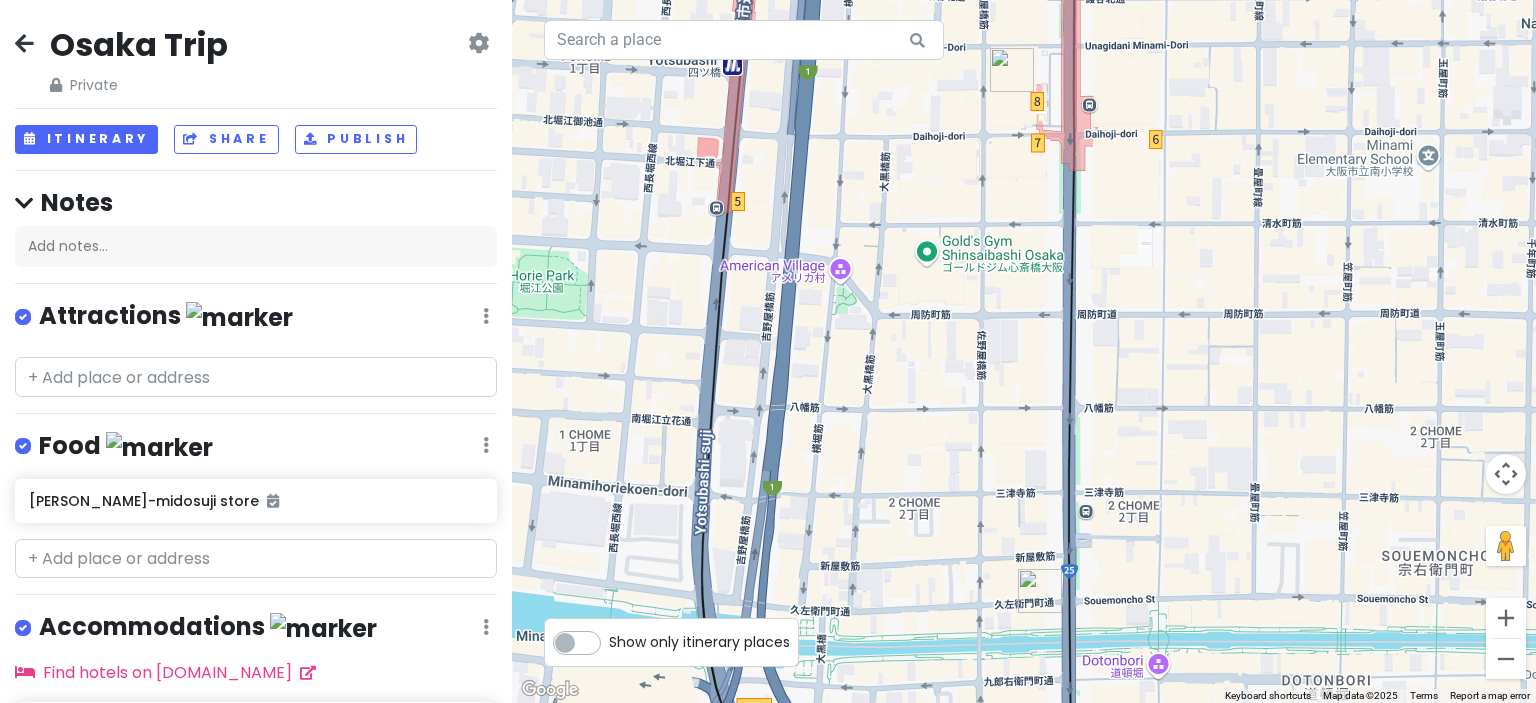 drag, startPoint x: 66, startPoint y: 112, endPoint x: 68, endPoint y: 122, distance: 10.198039 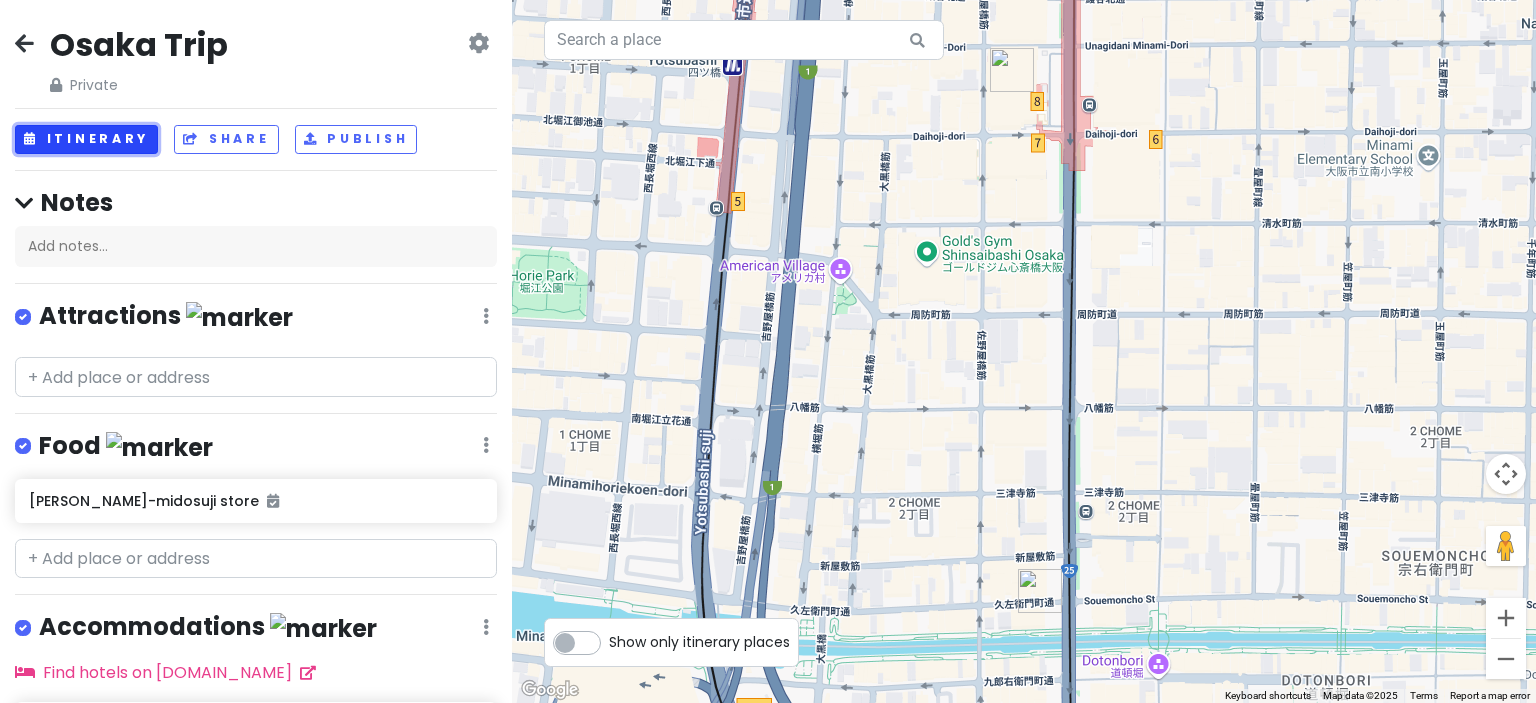 click on "Itinerary" at bounding box center [86, 139] 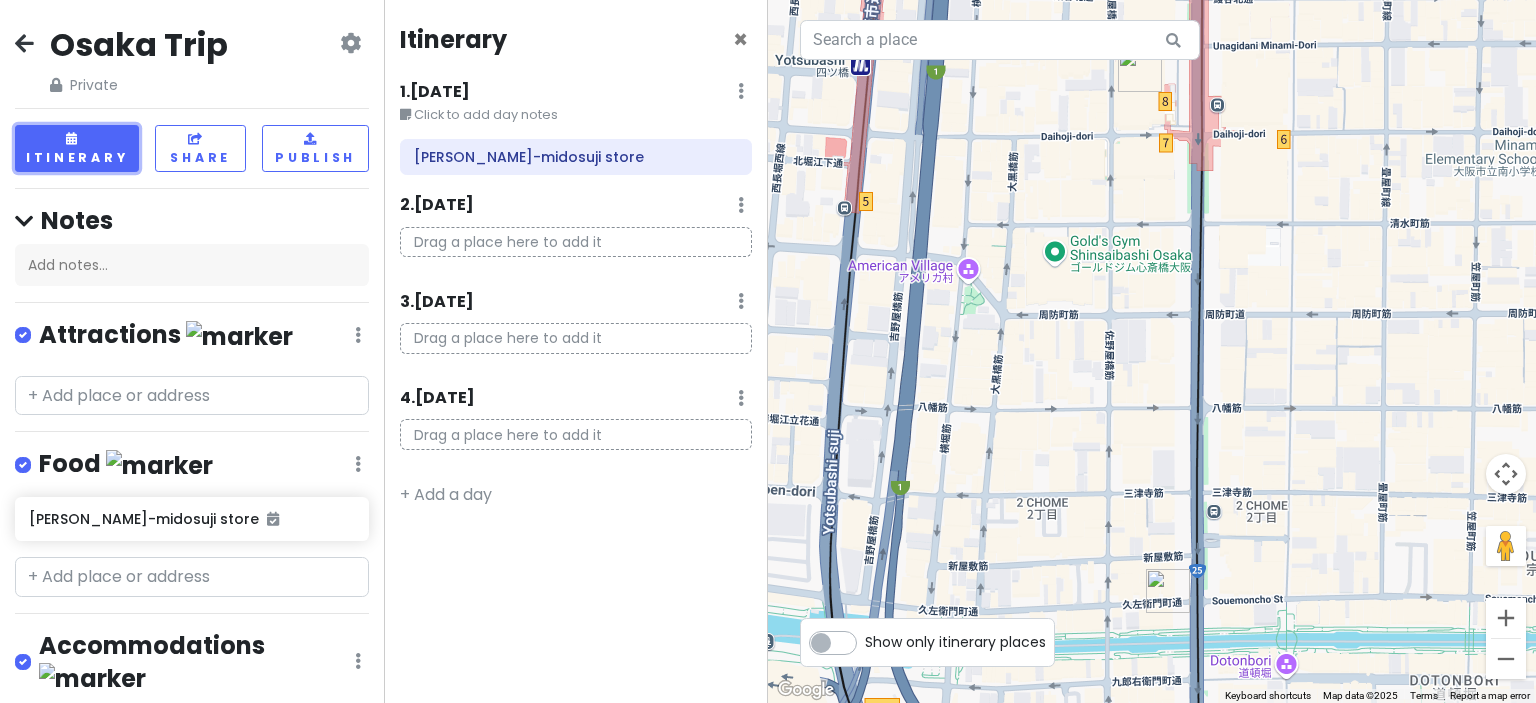 click on "[PERSON_NAME]-midosuji store" 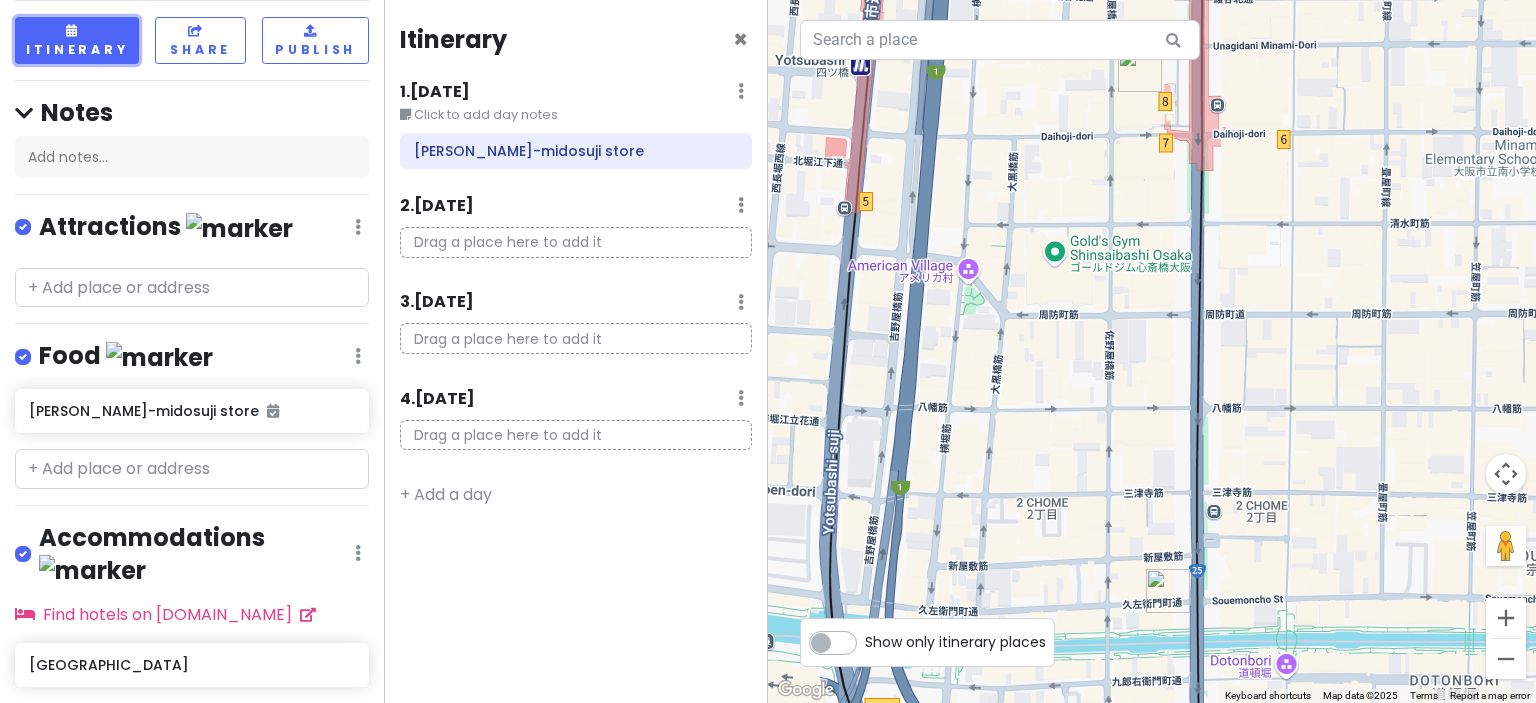 scroll, scrollTop: 184, scrollLeft: 0, axis: vertical 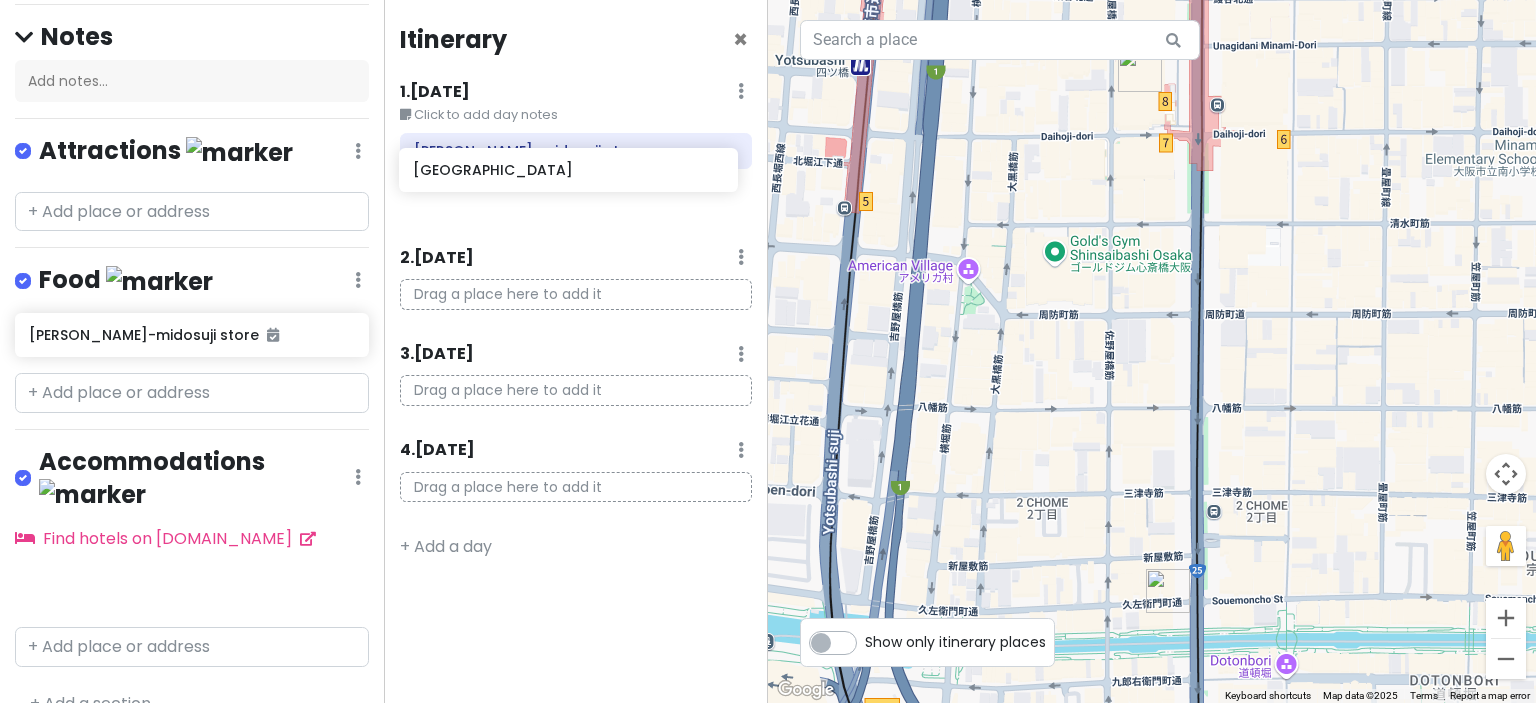drag, startPoint x: 173, startPoint y: 541, endPoint x: 556, endPoint y: 169, distance: 533.9223 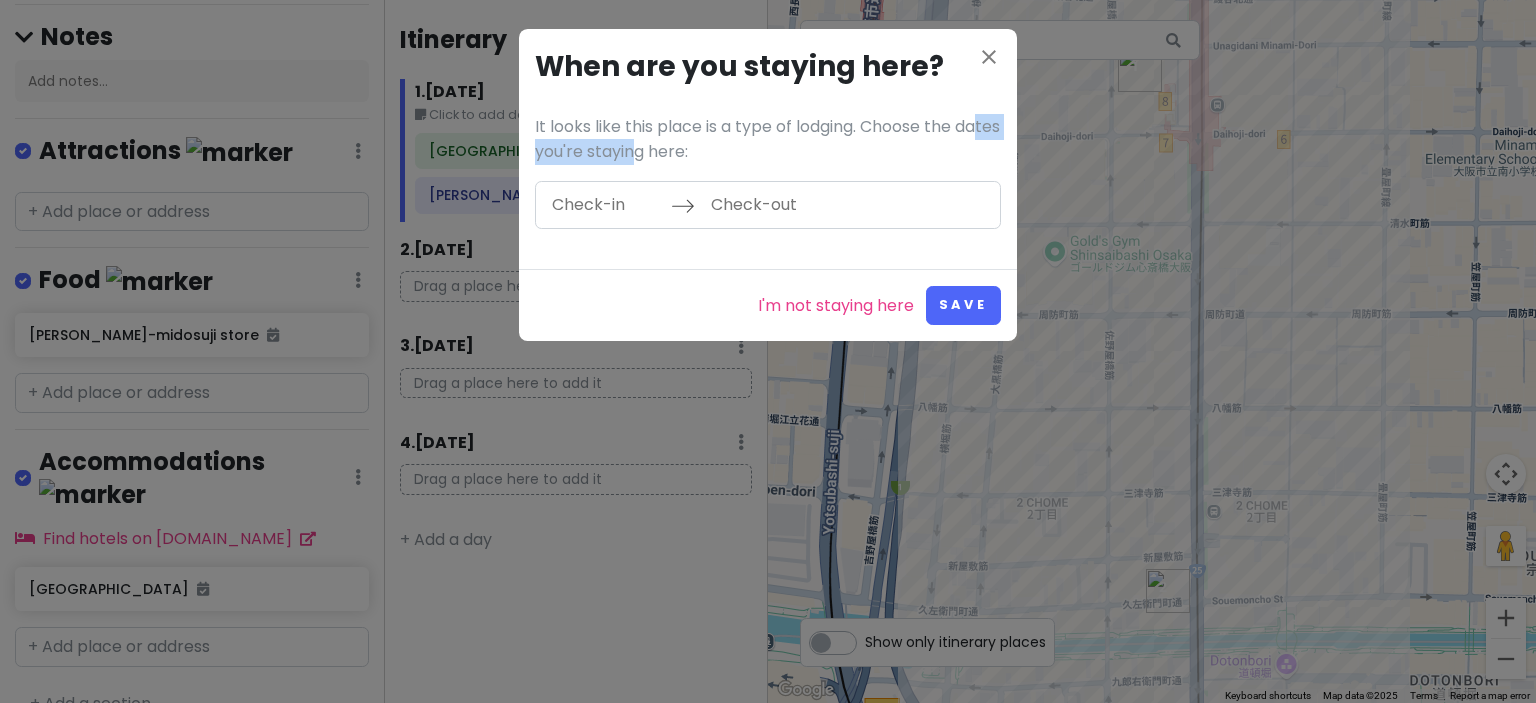 drag, startPoint x: 555, startPoint y: 159, endPoint x: 690, endPoint y: 156, distance: 135.03333 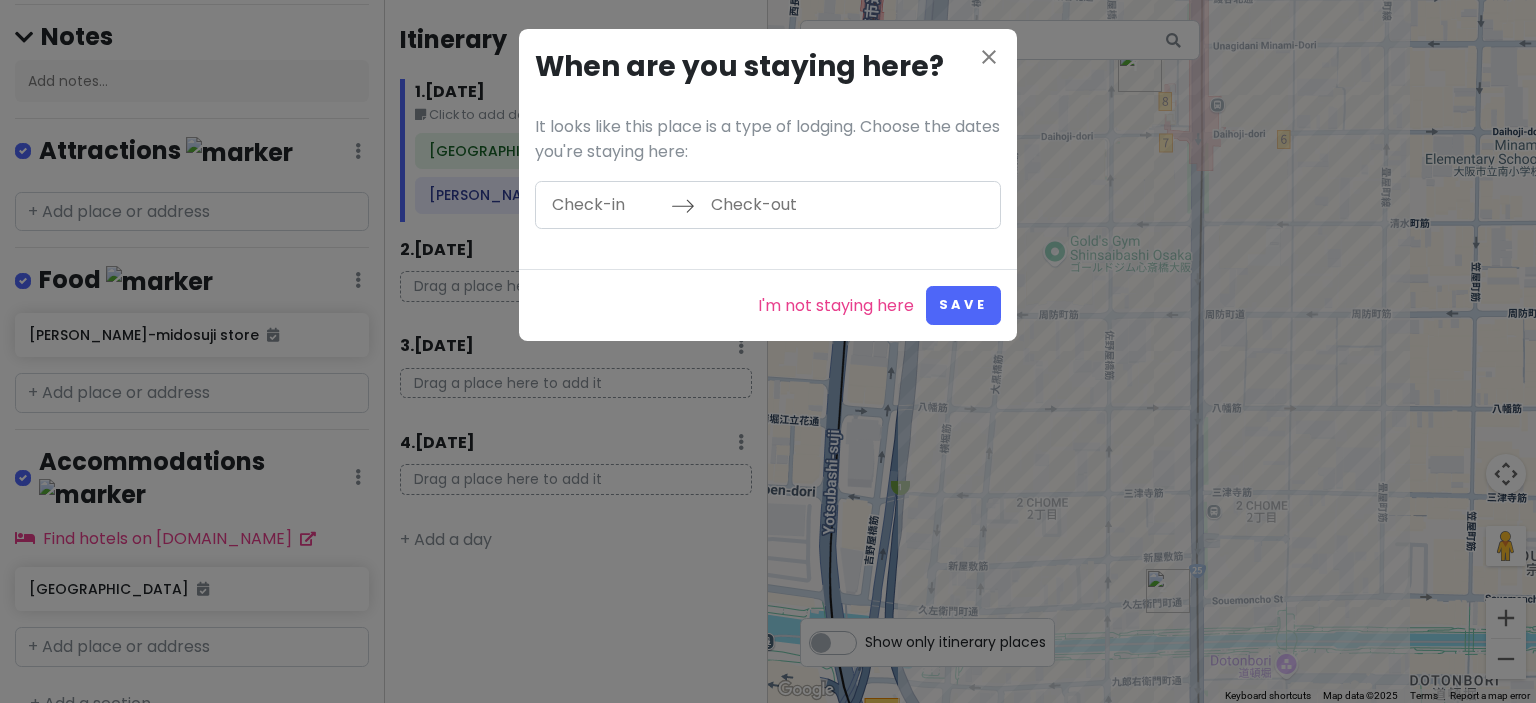 click on "It looks like this place is a type of lodging. Choose the dates you're staying here:" at bounding box center [768, 139] 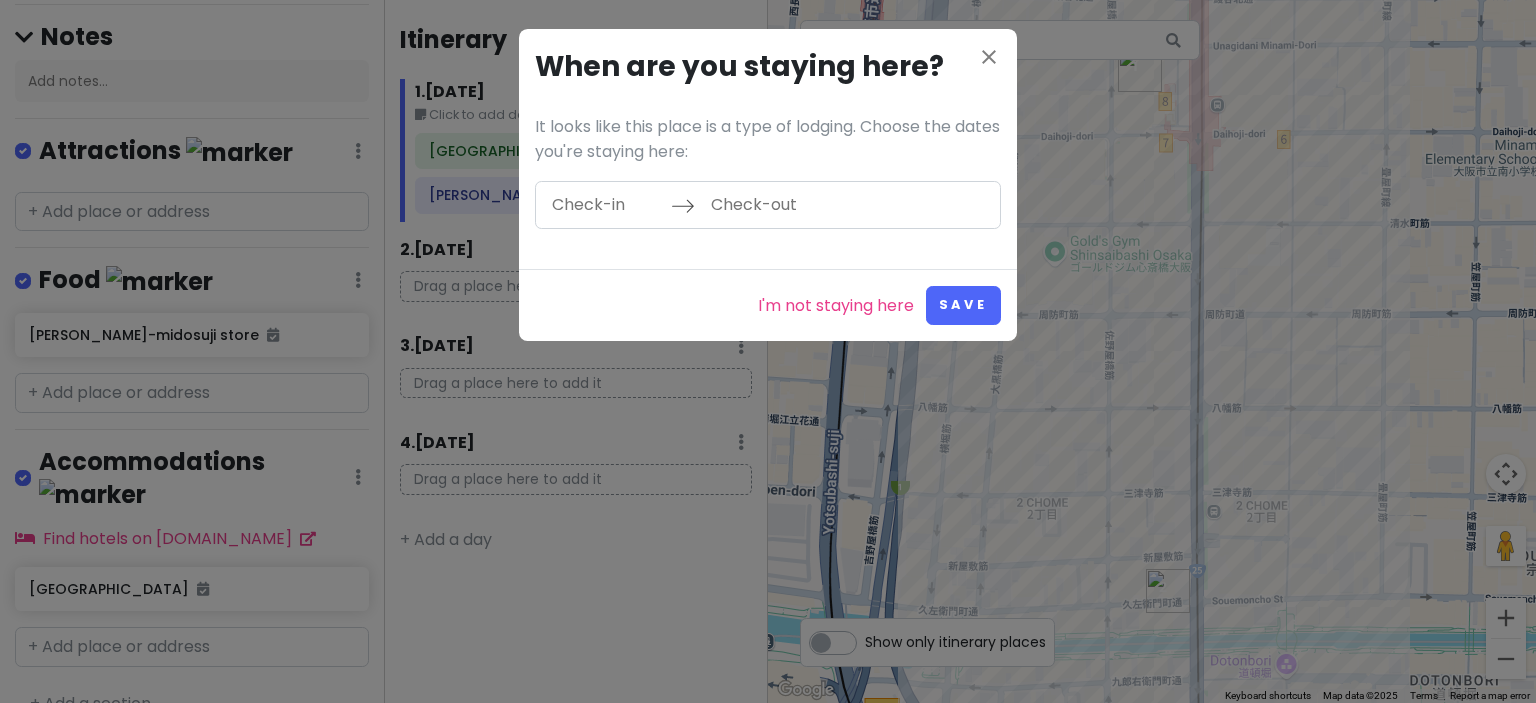 click at bounding box center (606, 205) 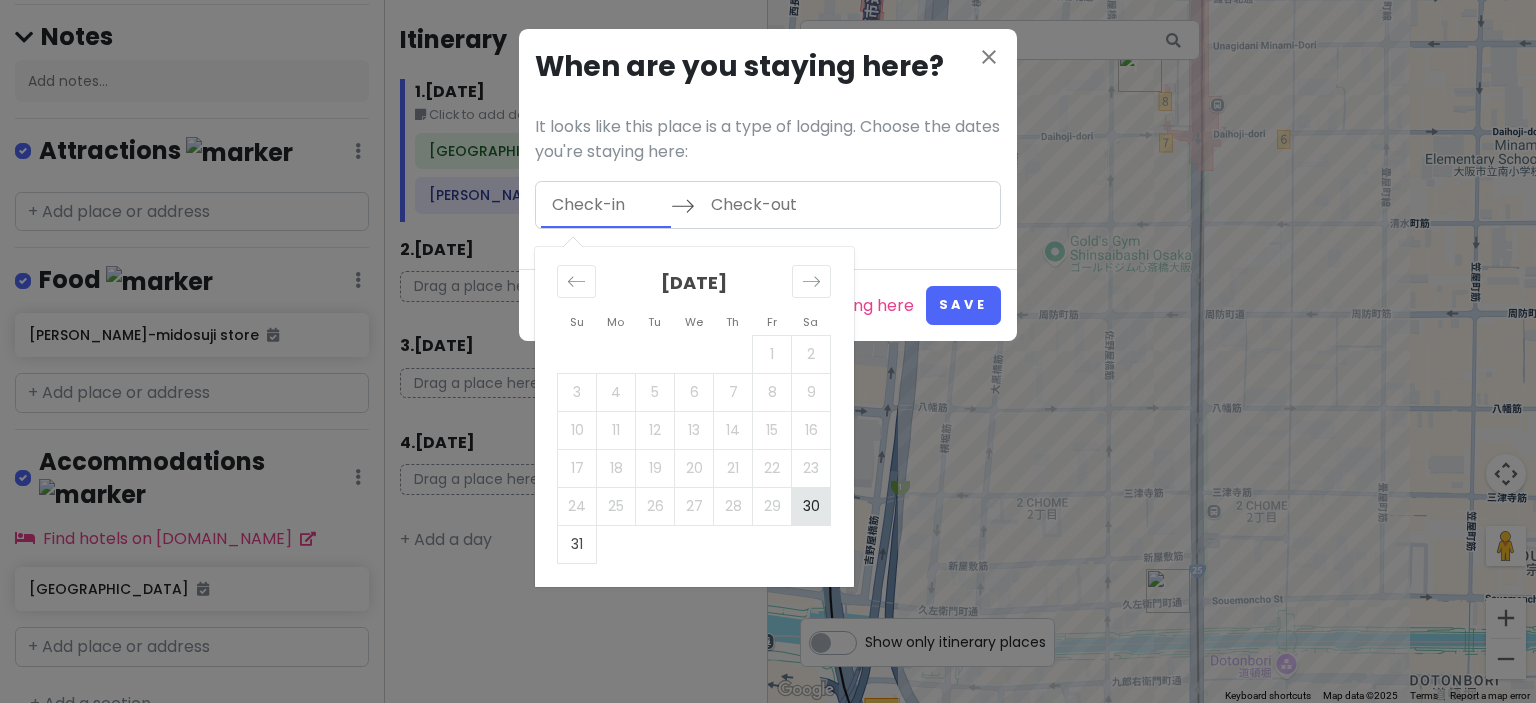 click on "30" at bounding box center (811, 506) 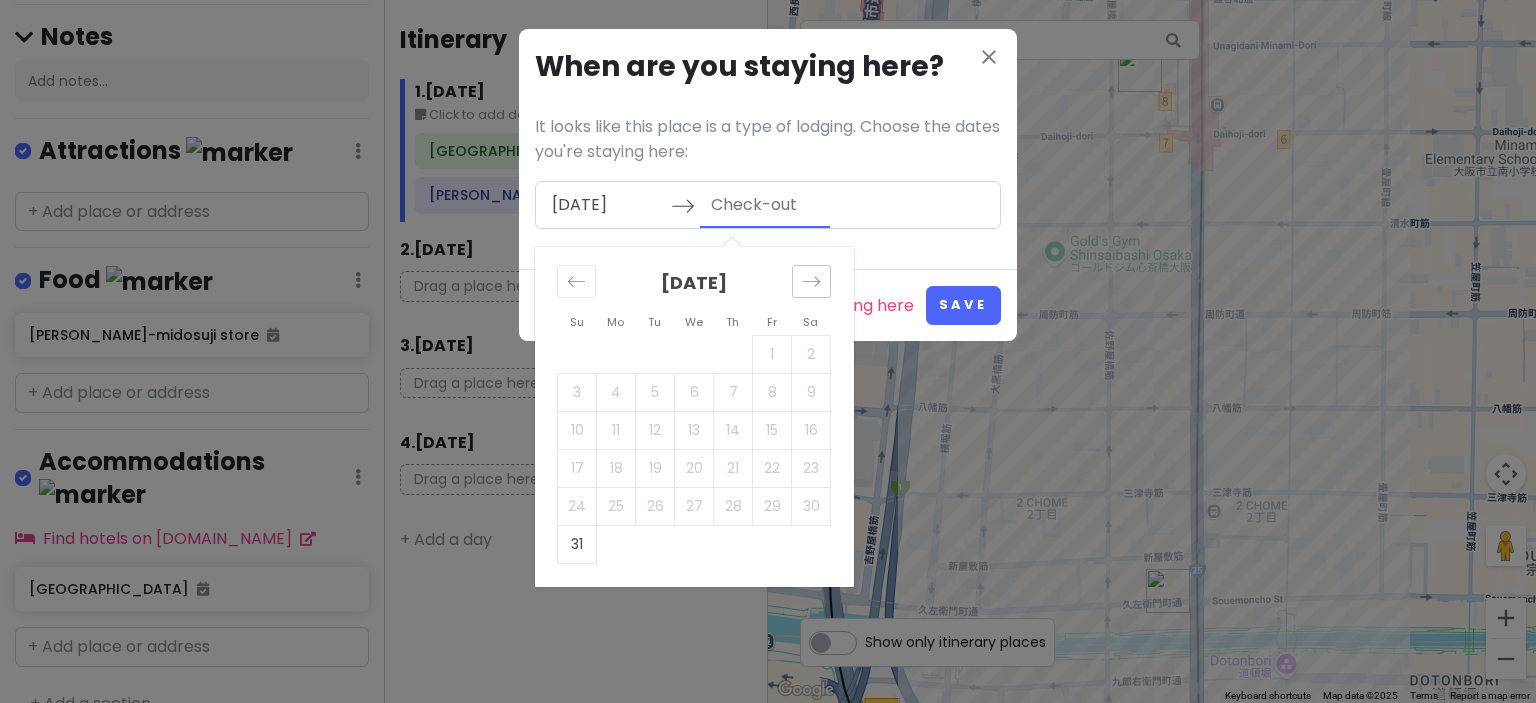 click 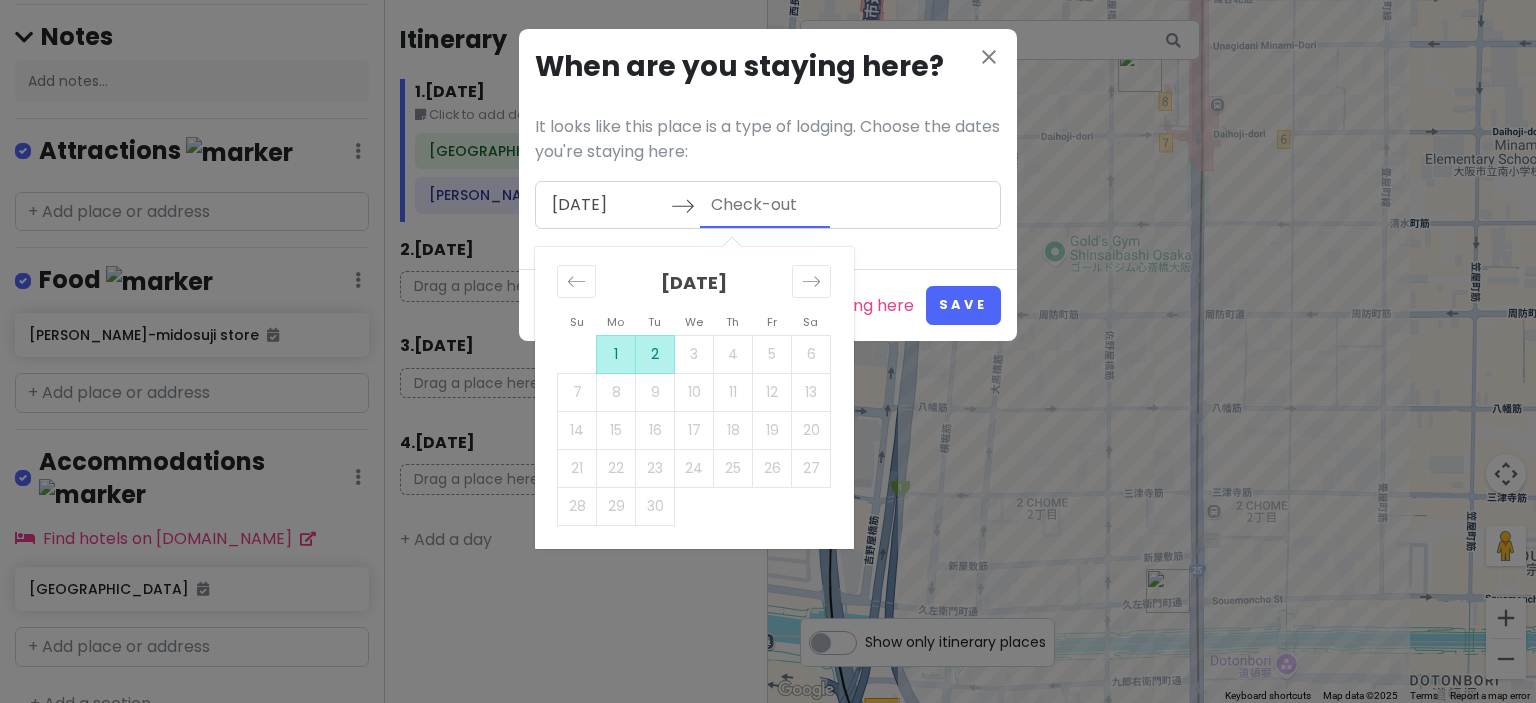 click on "2" at bounding box center [655, 354] 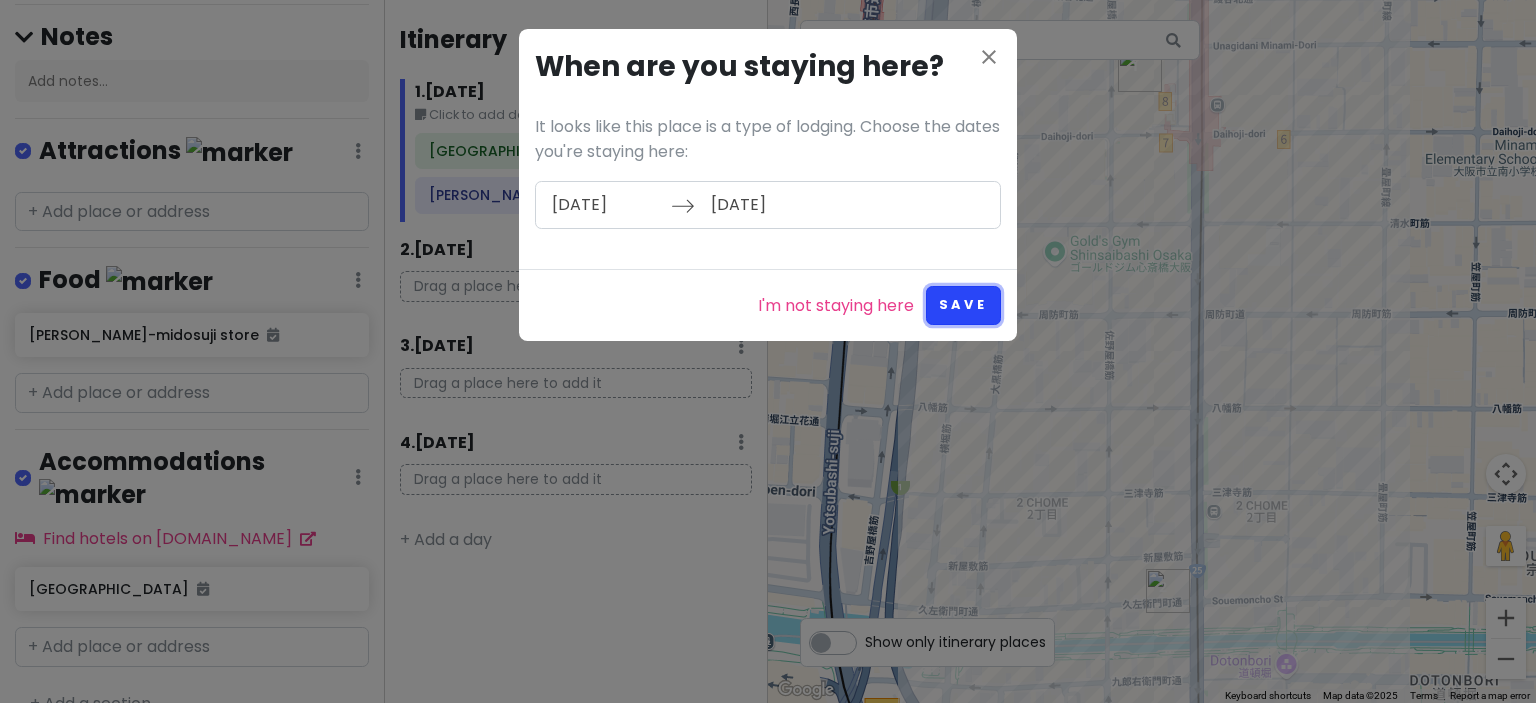 click on "Save" at bounding box center (963, 305) 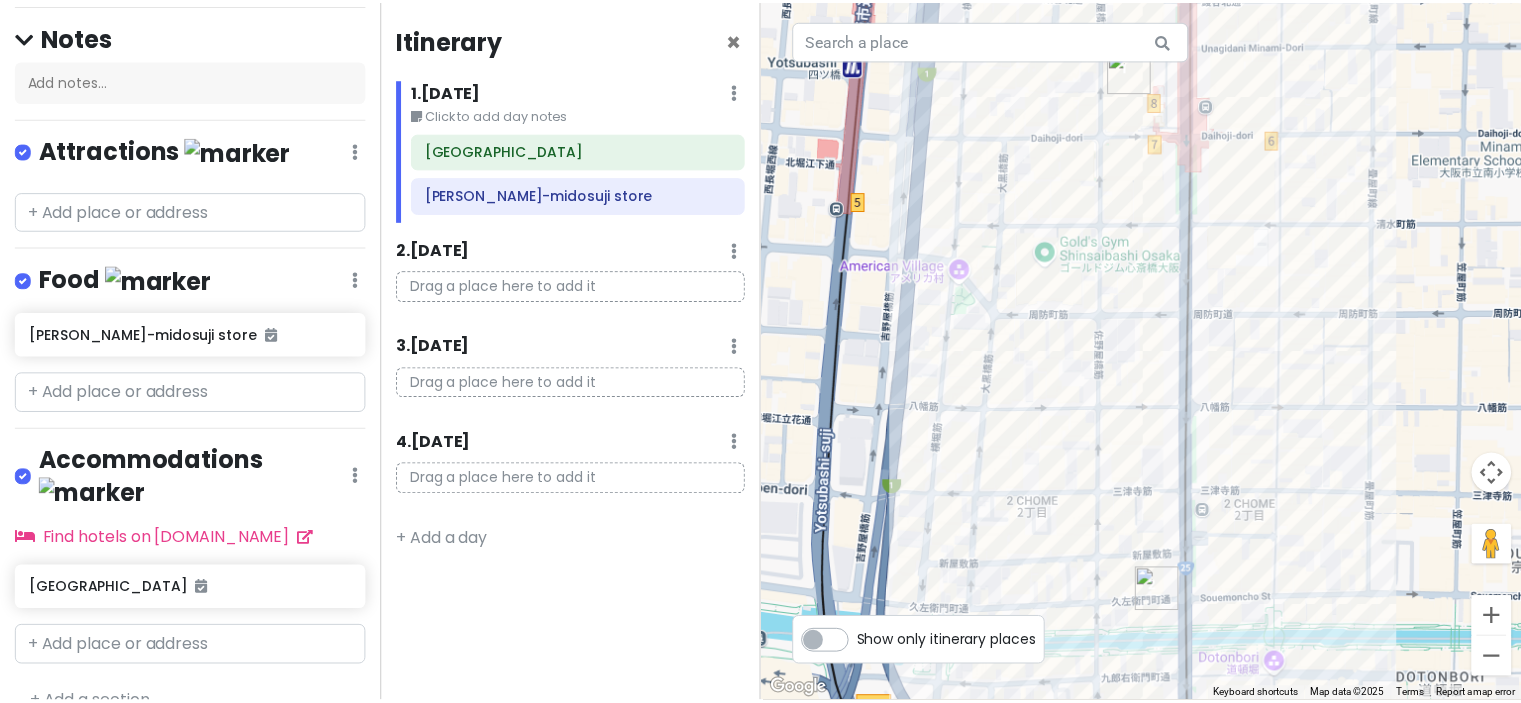 scroll, scrollTop: 0, scrollLeft: 0, axis: both 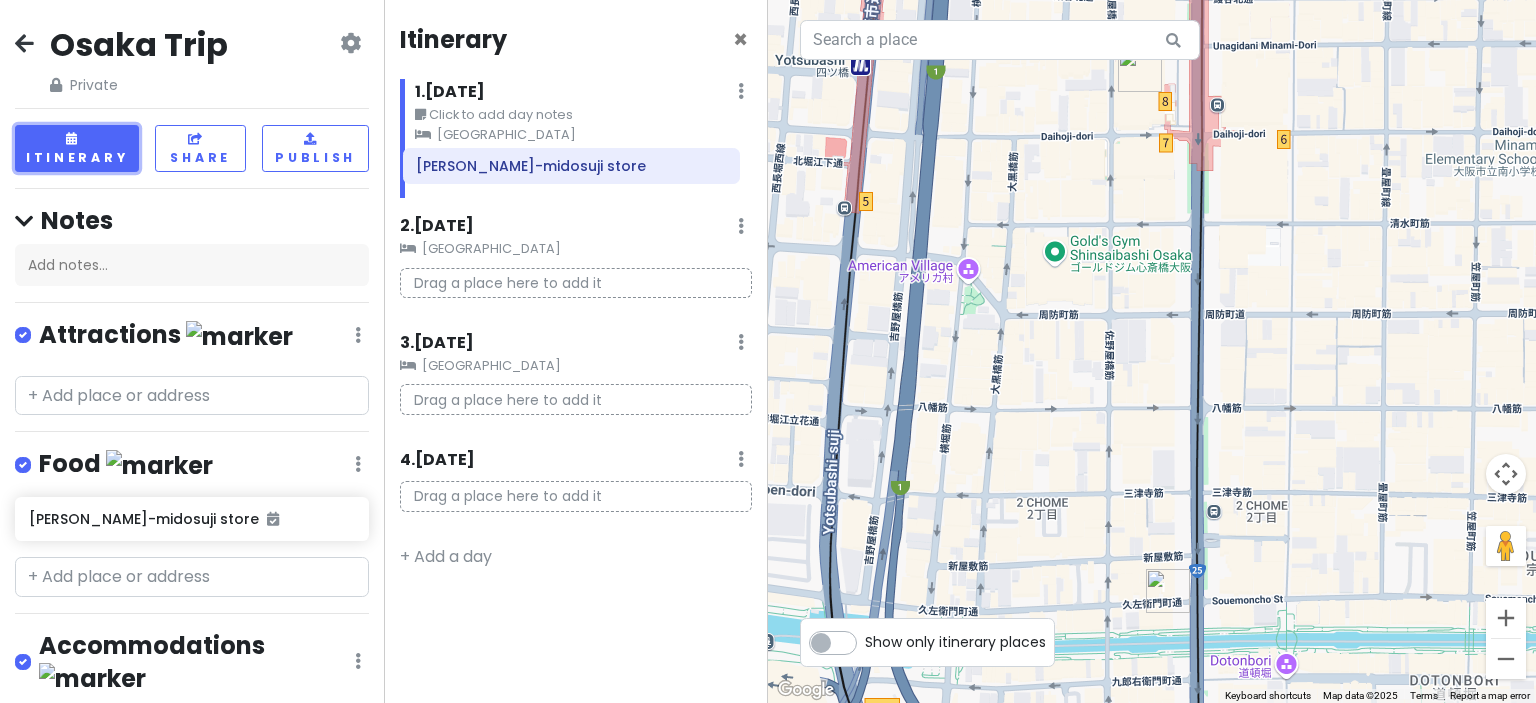 drag, startPoint x: 552, startPoint y: 181, endPoint x: 540, endPoint y: 175, distance: 13.416408 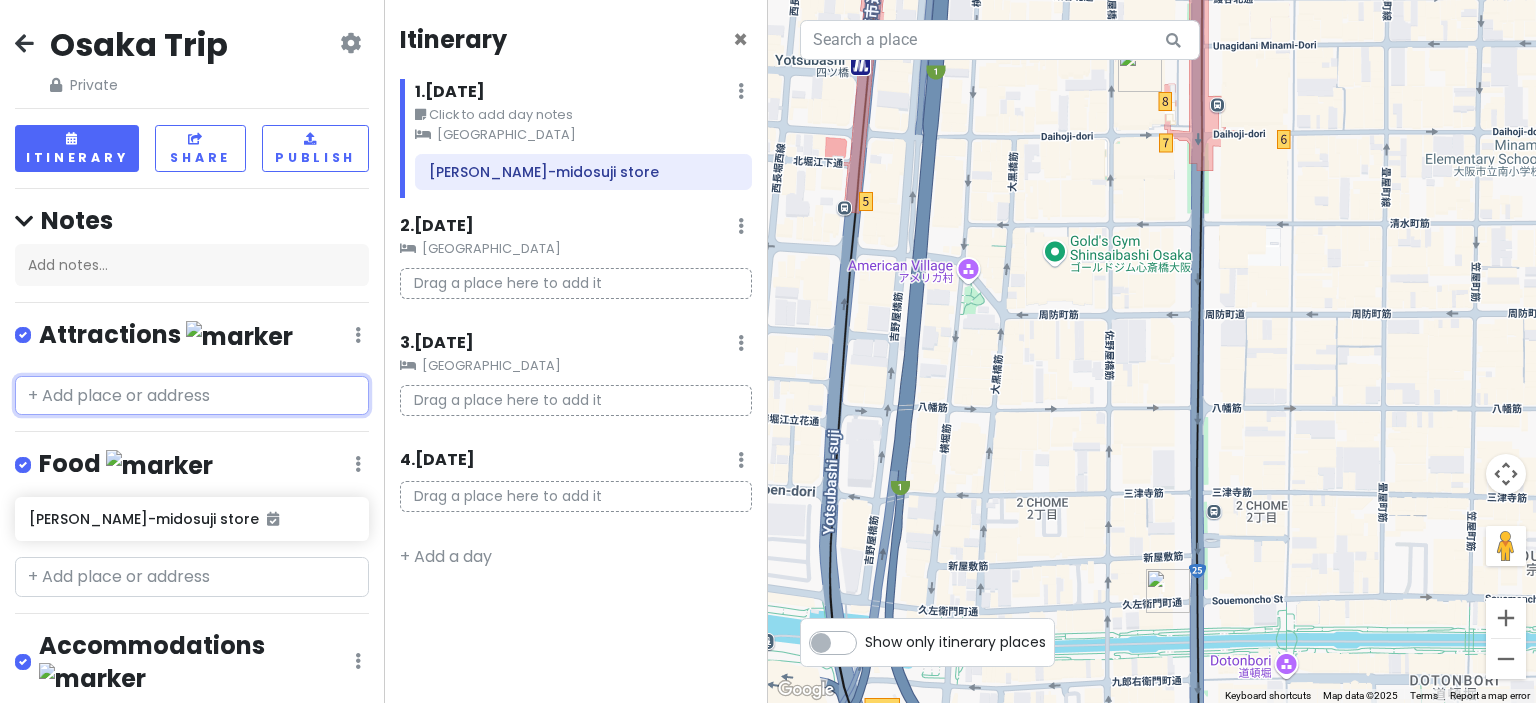 click at bounding box center (192, 396) 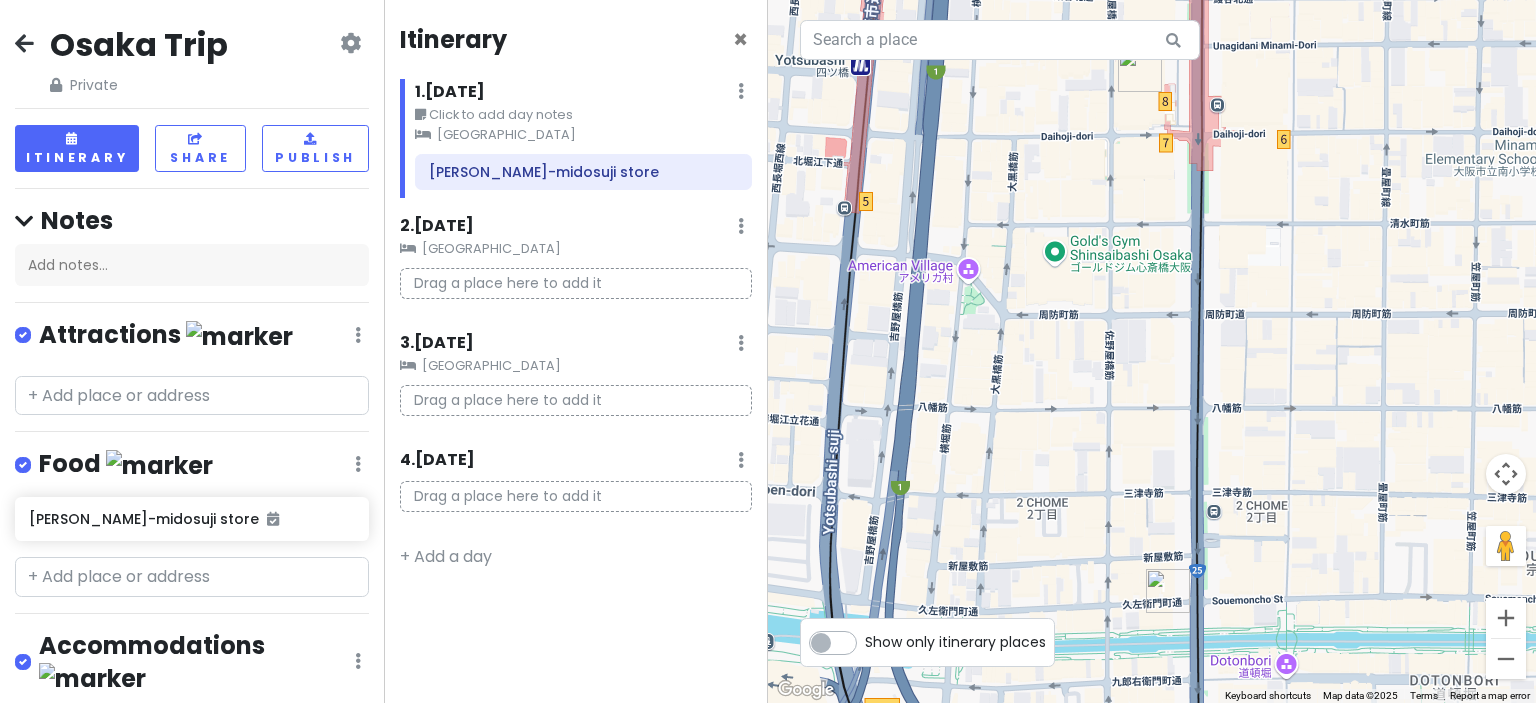 drag, startPoint x: 966, startPoint y: 444, endPoint x: 1317, endPoint y: 390, distance: 355.12955 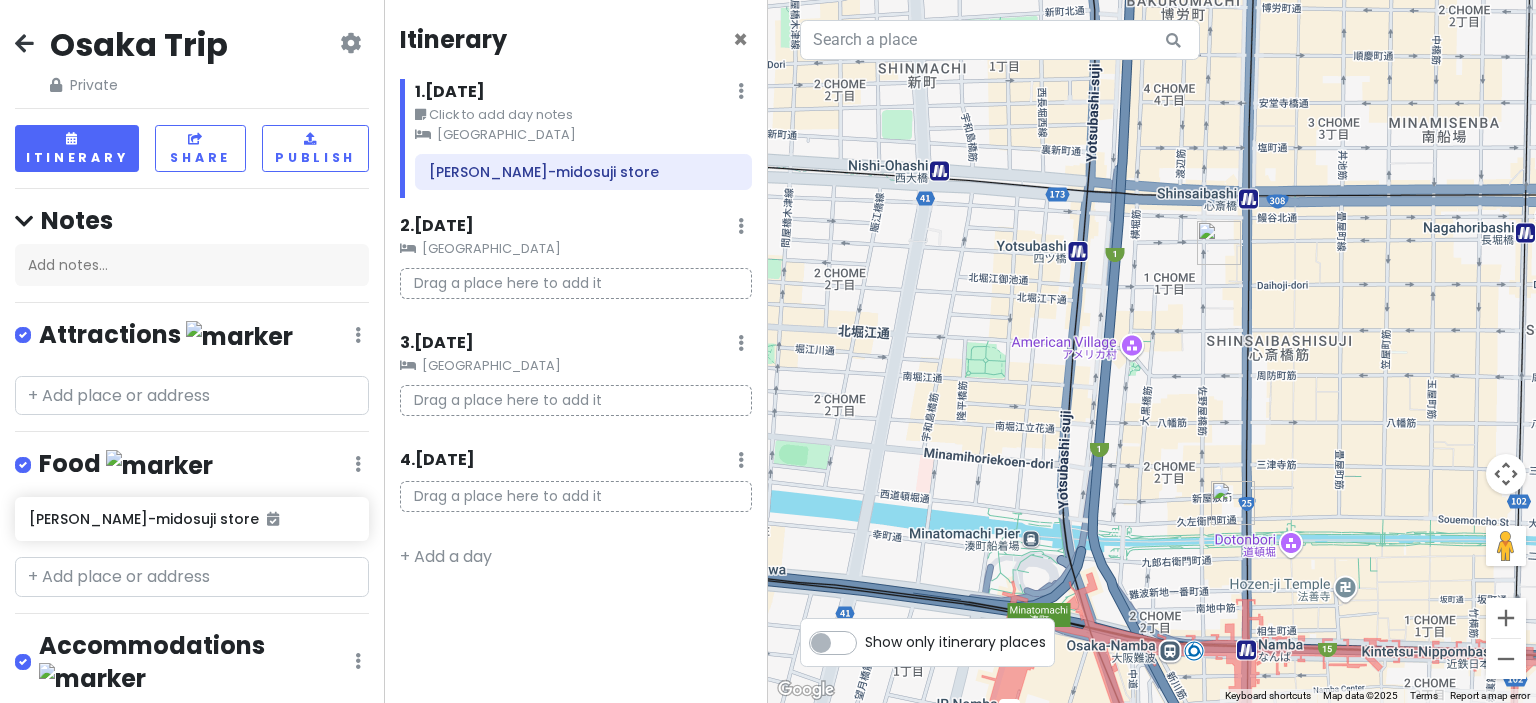 click at bounding box center [24, 43] 